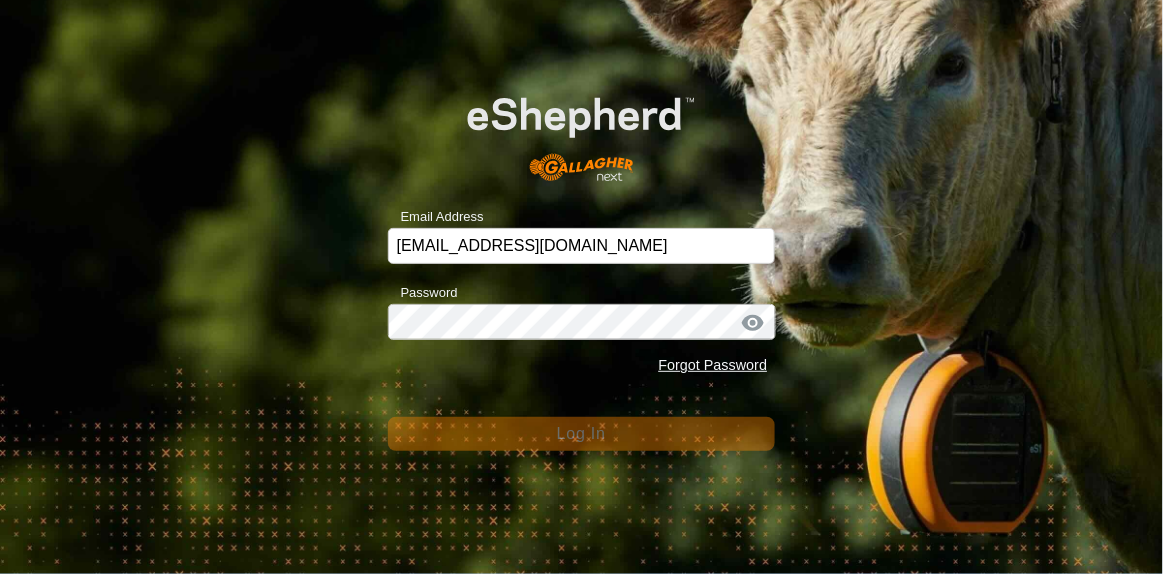 scroll, scrollTop: 0, scrollLeft: 0, axis: both 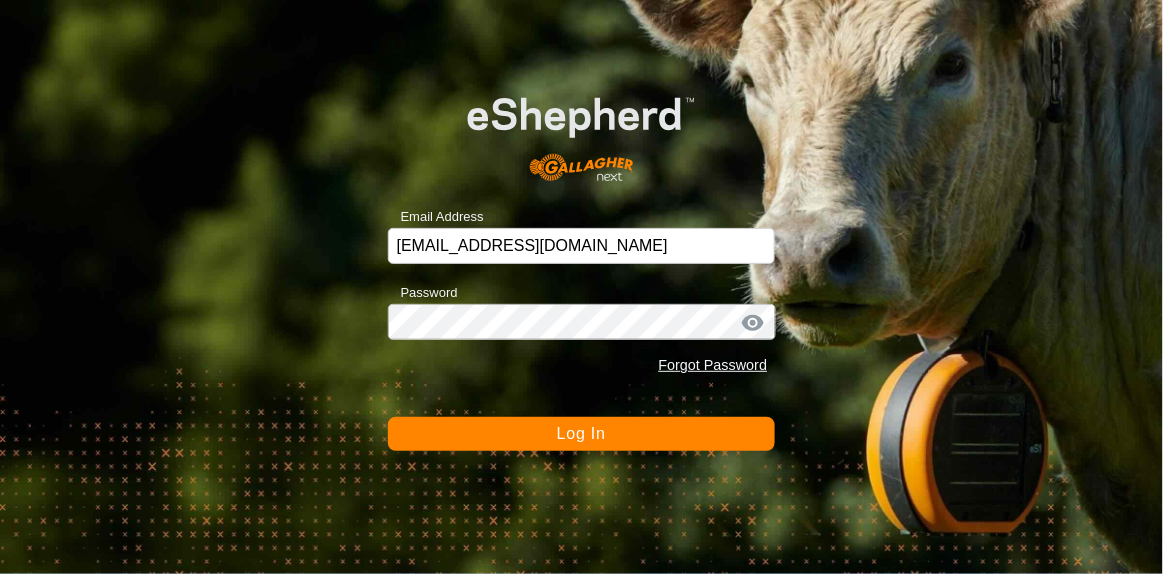 click on "Log In" 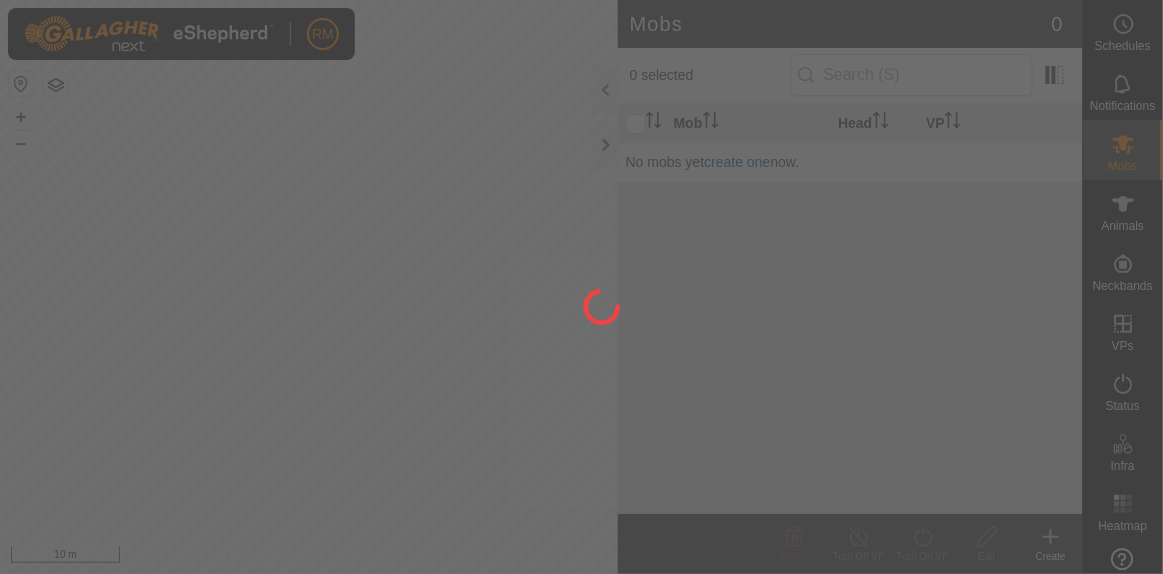 scroll, scrollTop: 0, scrollLeft: 0, axis: both 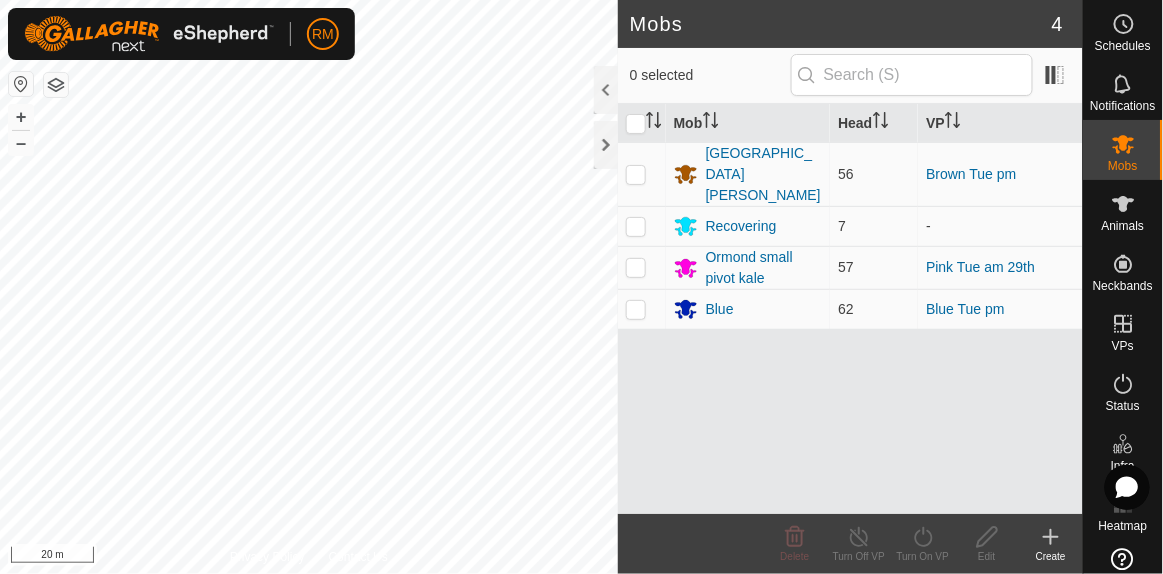 click on "RM Schedules Notifications Mobs Animals Neckbands VPs Status Infra Heatmap Help Mobs 4  0 selected   Mob   Head   VP  Isolated [PERSON_NAME] 56 Brown Tue pm Recovering 7  -  Ormond small pivot kale 57 Pink Tue am 29th Blue 62 Blue Tue pm Delete  Turn Off VP   Turn On VP   Edit   Create  Privacy Policy Contact Us
NB06714
3197206714
Recovering
- + – ⇧ i 20 m" at bounding box center [581, 287] 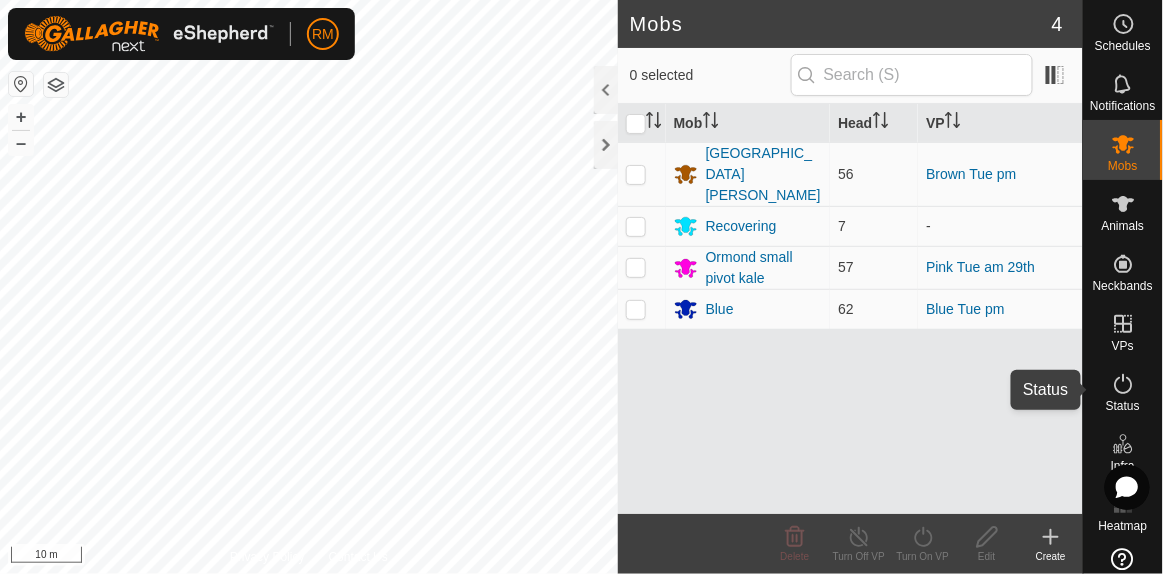 click 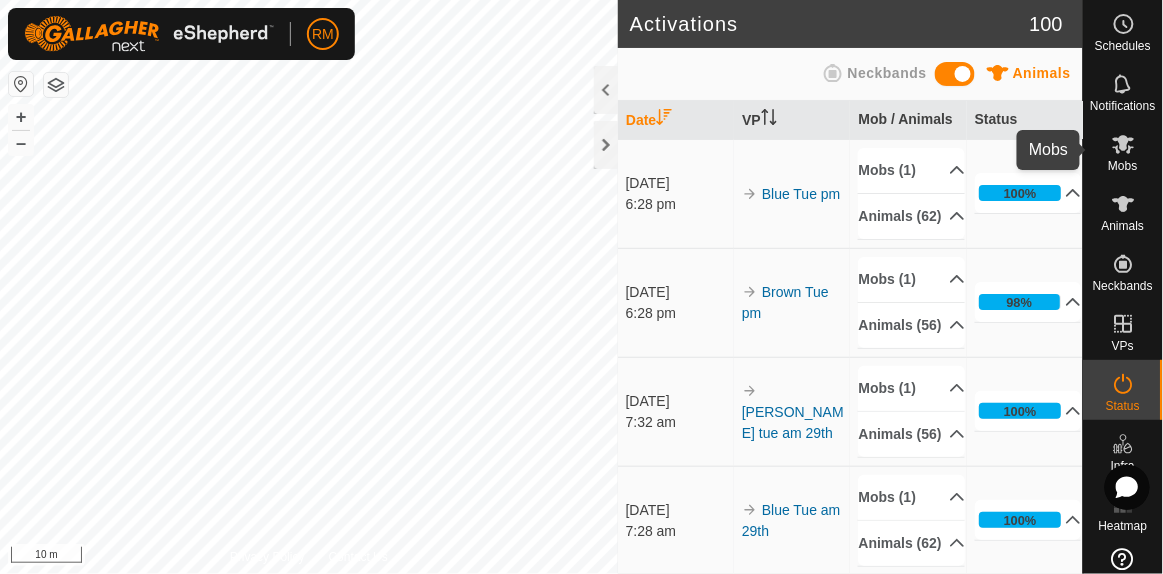 click 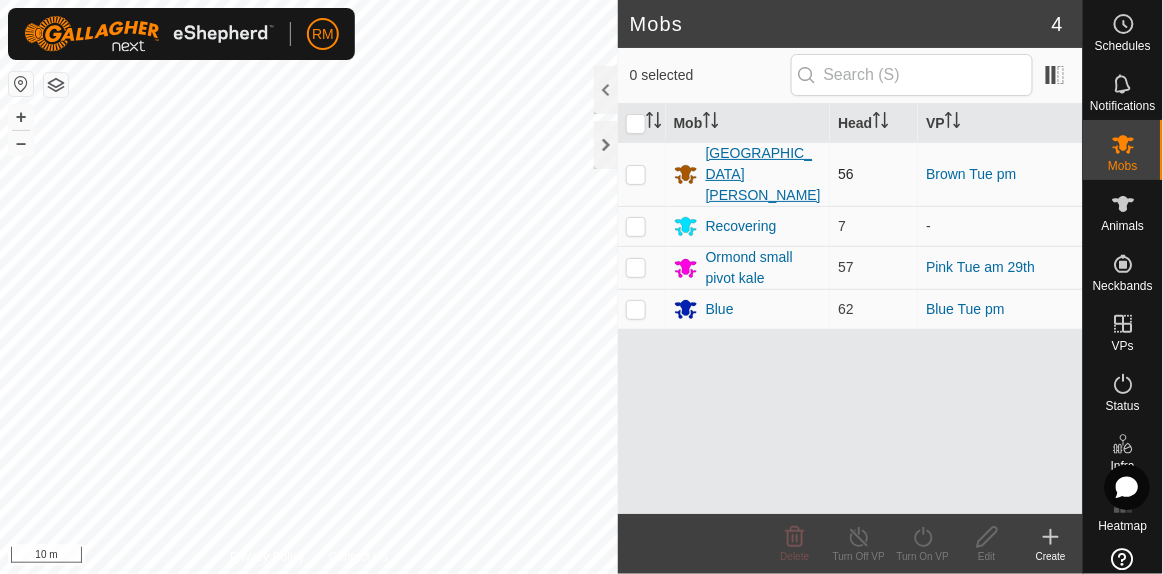 click on "[GEOGRAPHIC_DATA][PERSON_NAME]" at bounding box center [764, 174] 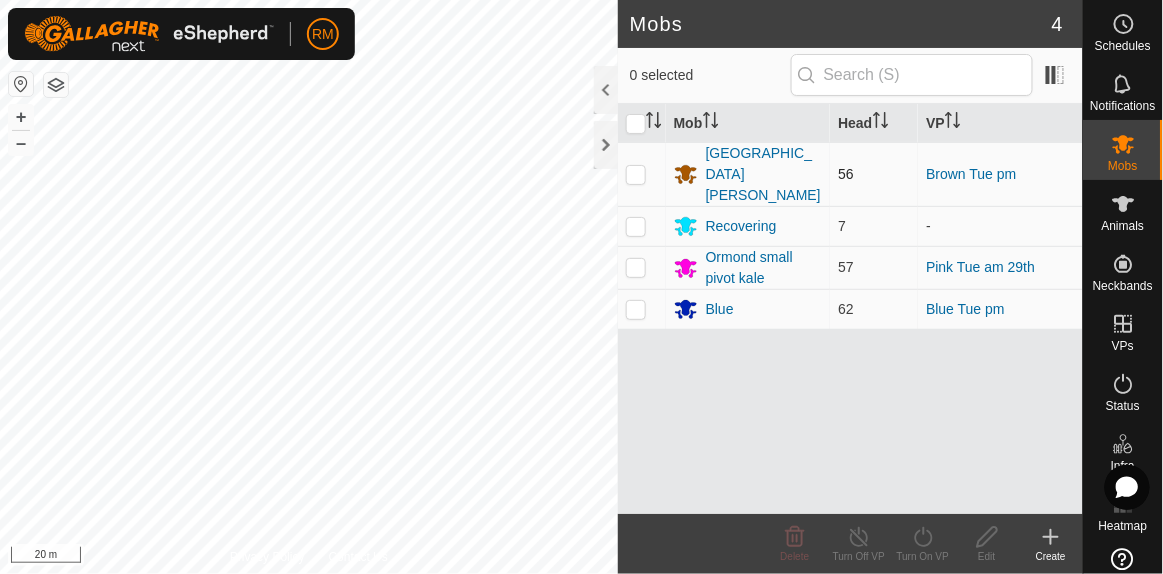 click at bounding box center [636, 174] 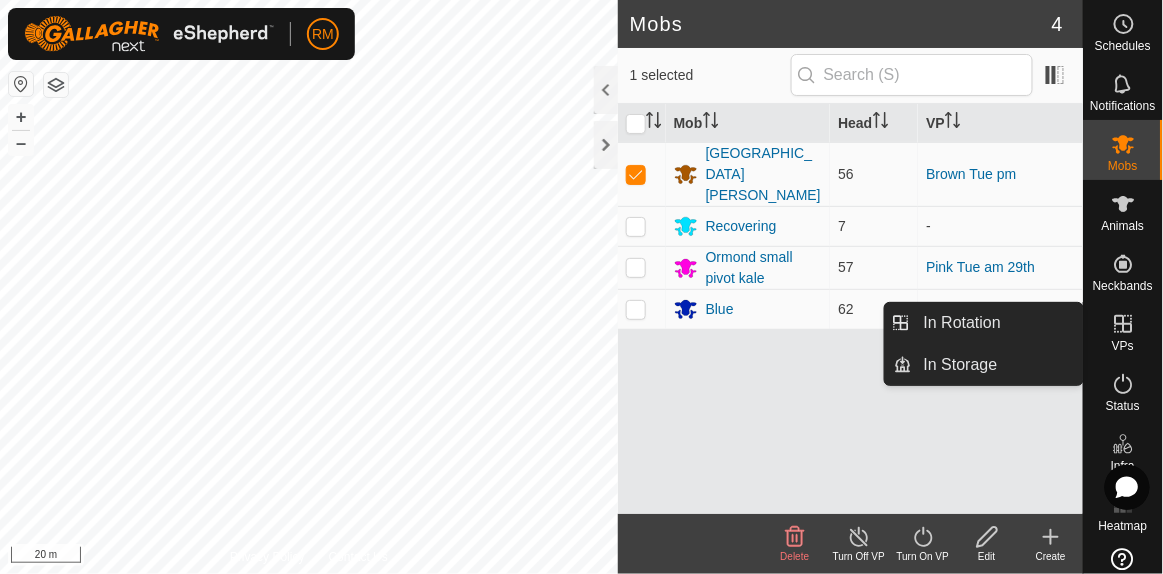 click 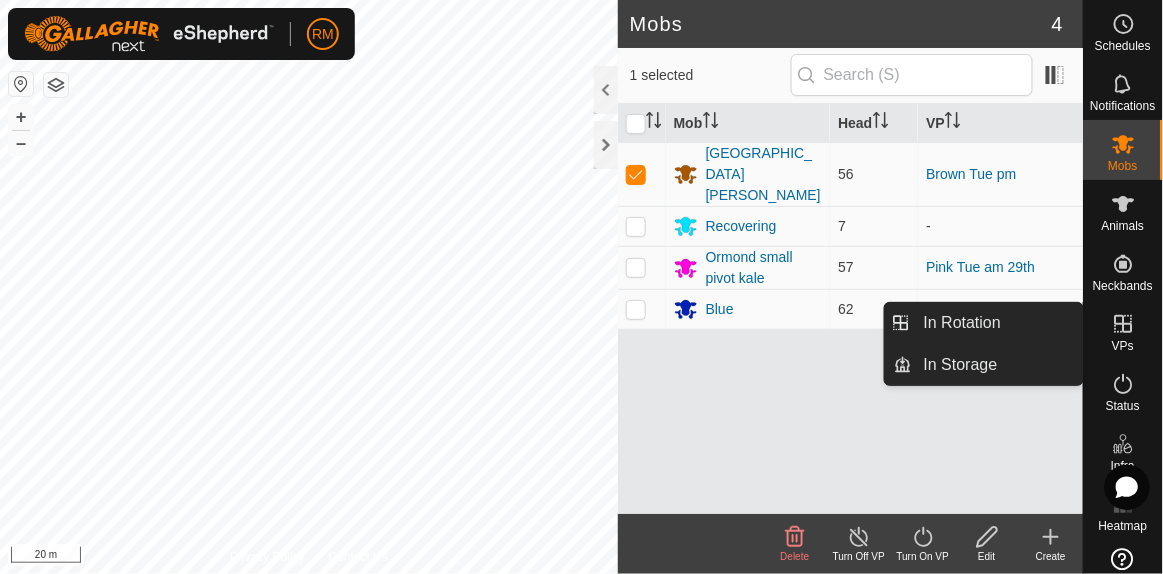click 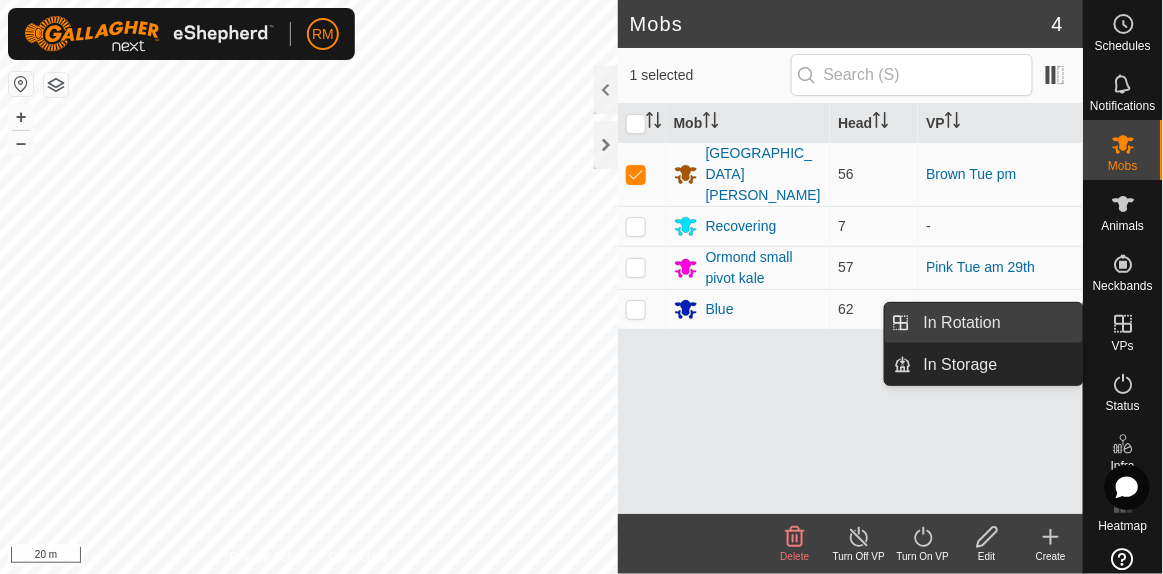 click on "In Rotation" at bounding box center [997, 323] 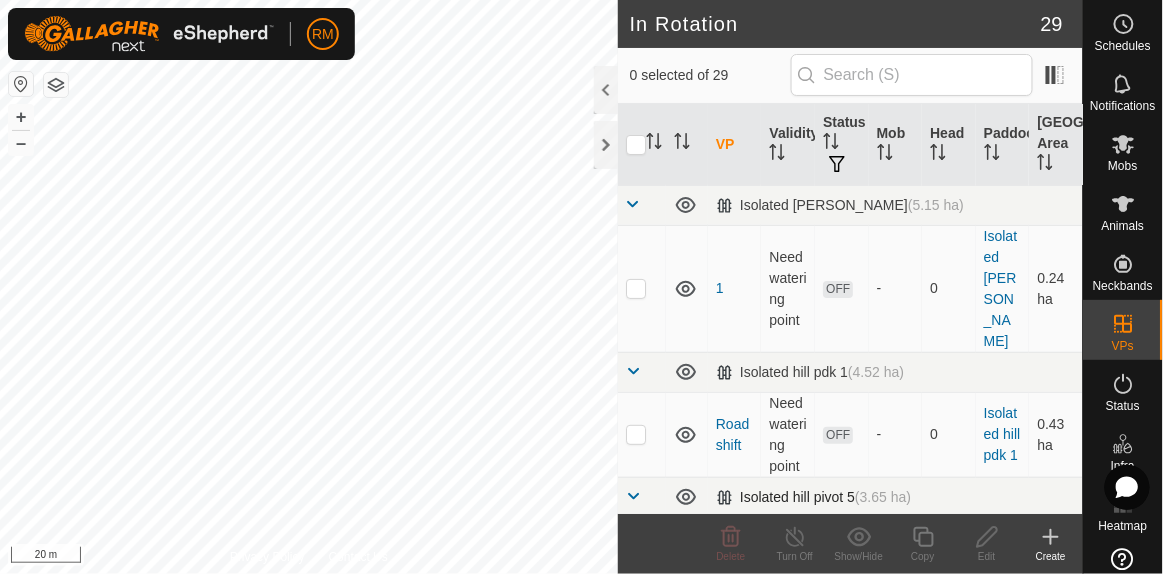 checkbox on "true" 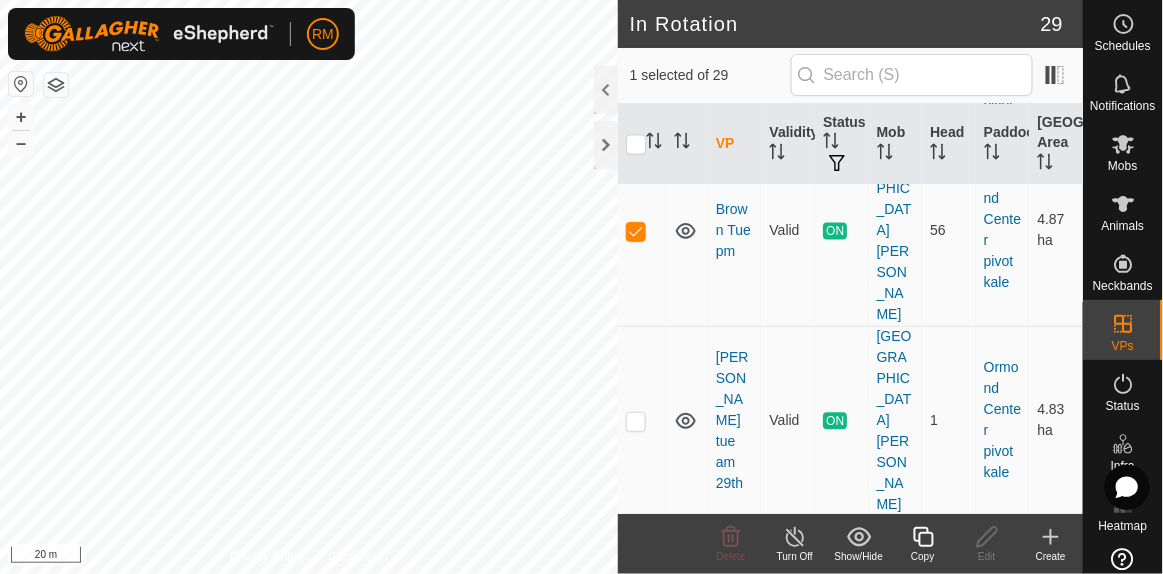 scroll, scrollTop: 909, scrollLeft: 0, axis: vertical 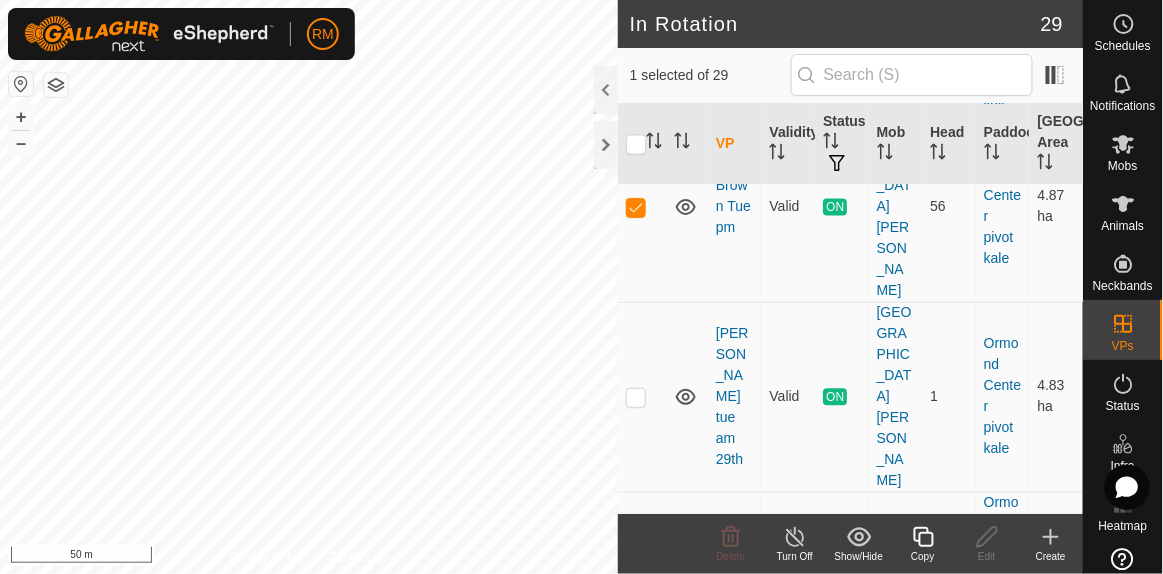 click 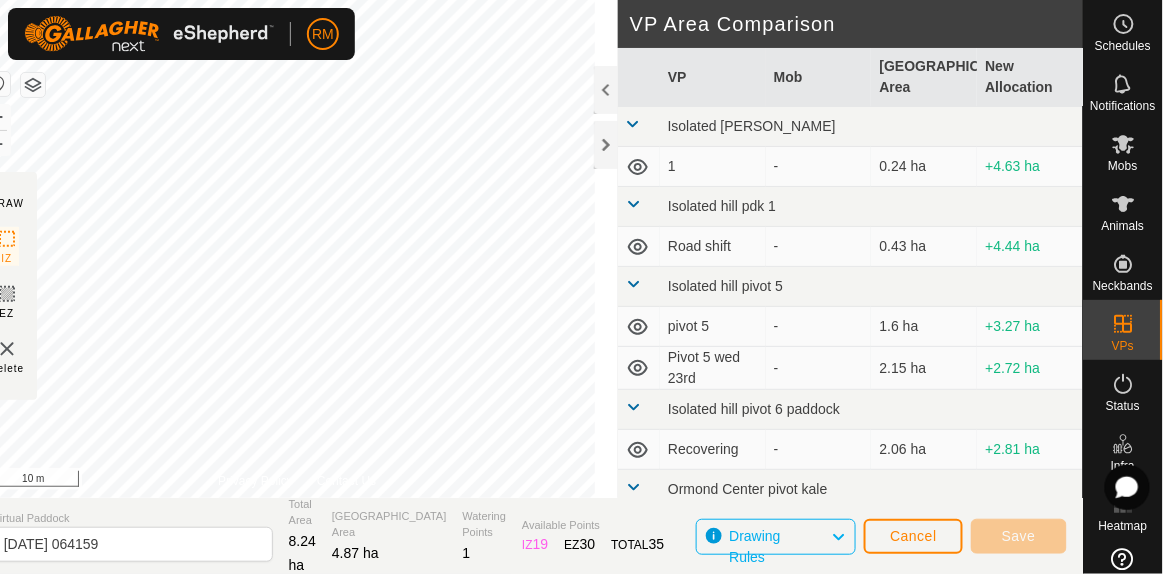 click on "RM Schedules Notifications Mobs Animals Neckbands VPs Status Infra Heatmap Help DRAW IZ EZ Delete Privacy Policy Contact Us + – ⇧ i 10 m VP Area Comparison     VP   Mob   Grazing Area   New Allocation  Isolated hill Kale   1  -  0.24 ha  +4.63 ha Isolated hill pdk 1  Road shift  -  0.43 ha  +4.44 ha Isolated hill pivot 5  pivot 5  -  1.6 ha  +3.27 ha  Pivot 5 wed 23rd  -  2.15 ha  +2.72 ha Isolated hill pivot 6 paddock  Recovering  -  2.06 ha  +2.81 ha Ormond Center pivot kale   Blue Mon pm  -  1.66 ha  +3.21 ha  Blue Tue 22nd am  -  1.4 ha  +3.47 ha  Blue Tue am  -  0.57 ha  +4.3 ha  Blue Tue am 15 th  -  1.14 ha  +3.73 ha  Blue Tue am 29th  -  1.68 ha  +3.19 ha  Blue Tue am 8 th  -  0.84 ha  +4.03 ha  Blue Tue pm   Blue   1.69 ha  +3.18 ha  Brown Mon pm  -  4.78 ha  +0.09 ha  Brown Tue 22nd am  -  4.05 ha  +0.82 ha  Brown Tue am 15th  -  3.28 ha  +1.59 ha  Brown tue am 29th   Isolated hill kale   4.83 ha  +0.04 ha  Kale pond C  -  0.41 ha  +4.46 ha Ormond Macro 1  big kale east A  -  3.26 ha" at bounding box center (581, 287) 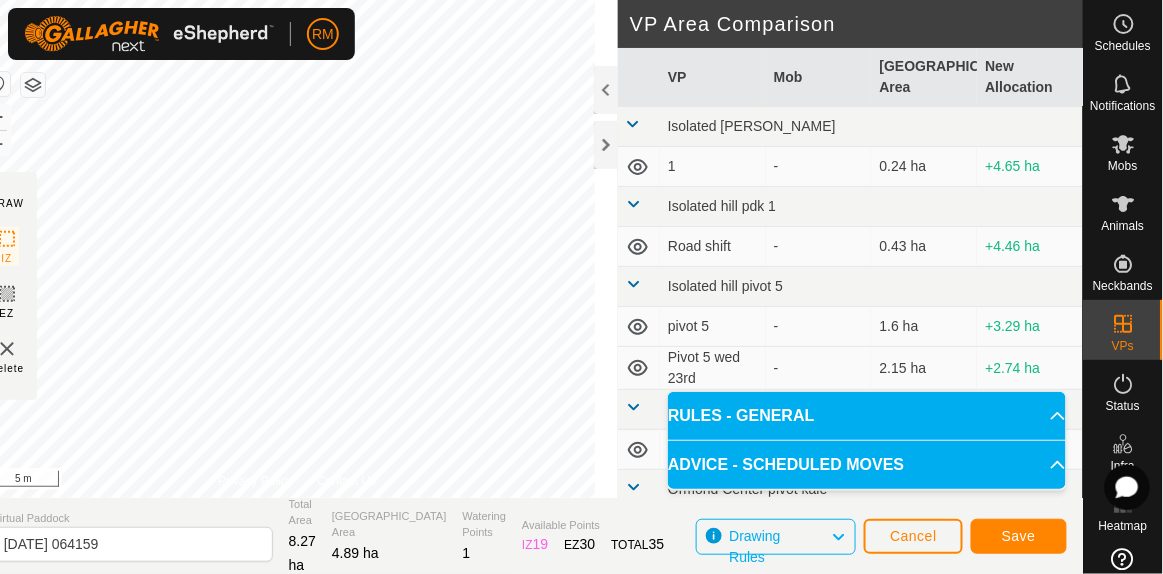 click on "DRAW IZ EZ Delete Privacy Policy Contact Us Segment length must be longer than 5 m  (Current: 2.7 m) . + – ⇧ i 5 m VP Area Comparison     VP   Mob   Grazing Area   New Allocation  Isolated hill Kale   1  -  0.24 ha  +4.65 ha Isolated hill pdk 1  Road shift  -  0.43 ha  +4.46 ha Isolated hill pivot 5  pivot 5  -  1.6 ha  +3.29 ha  Pivot 5 wed 23rd  -  2.15 ha  +2.74 ha Isolated hill pivot 6 paddock  Recovering  -  2.06 ha  +2.83 ha Ormond Center pivot kale   Blue Mon pm  -  1.66 ha  +3.23 ha  Blue Tue 22nd am  -  1.4 ha  +3.49 ha  Blue Tue am  -  0.57 ha  +4.32 ha  Blue Tue am 15 th  -  1.14 ha  +3.75 ha  Blue Tue am 29th  -  1.68 ha  +3.21 ha  Blue Tue am 8 th  -  0.84 ha  +4.05 ha  Blue Tue pm   Blue   1.69 ha  +3.2 ha  Brown Mon pm  -  4.78 ha  +0.11 ha  Brown Tue 22nd am  -  4.05 ha  +0.84 ha  Brown Tue am 15th  -  3.28 ha  +1.61 ha  Brown tue am 29th   Isolated hill kale   4.83 ha  +0.06 ha  Kale pond C  -  0.41 ha  +4.48 ha Ormond Macro 1  big kale east A  -  3.26 ha  +1.63 ha  Brown Tue am  - - - -" 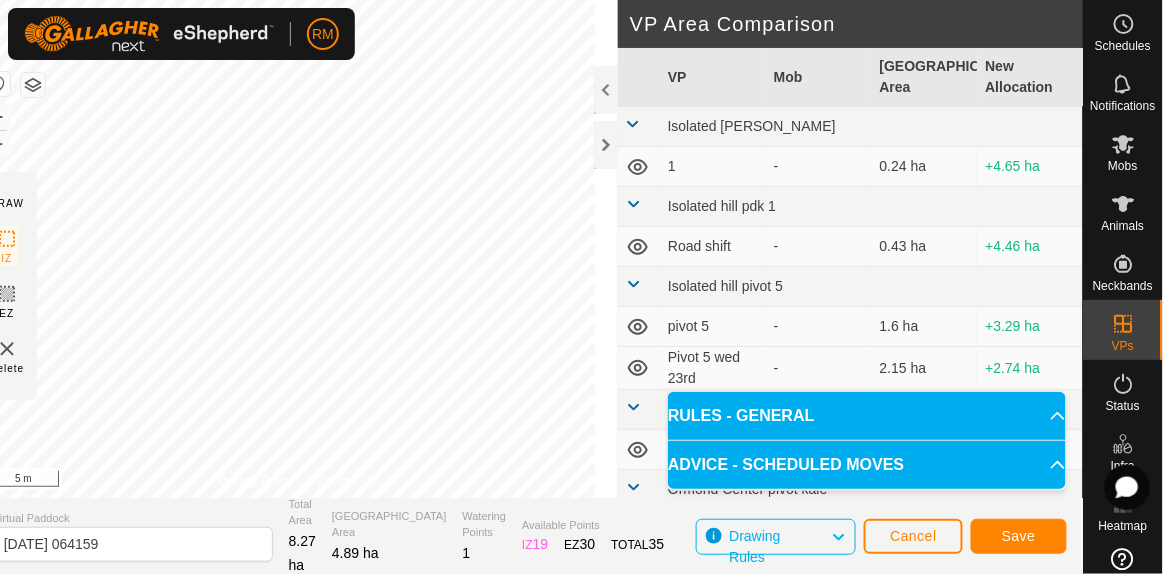 click on "Privacy Policy Contact Us Segment length must be longer than 5 m  (Current: 2.7 m) . + – ⇧ i 5 m" at bounding box center [297, 249] 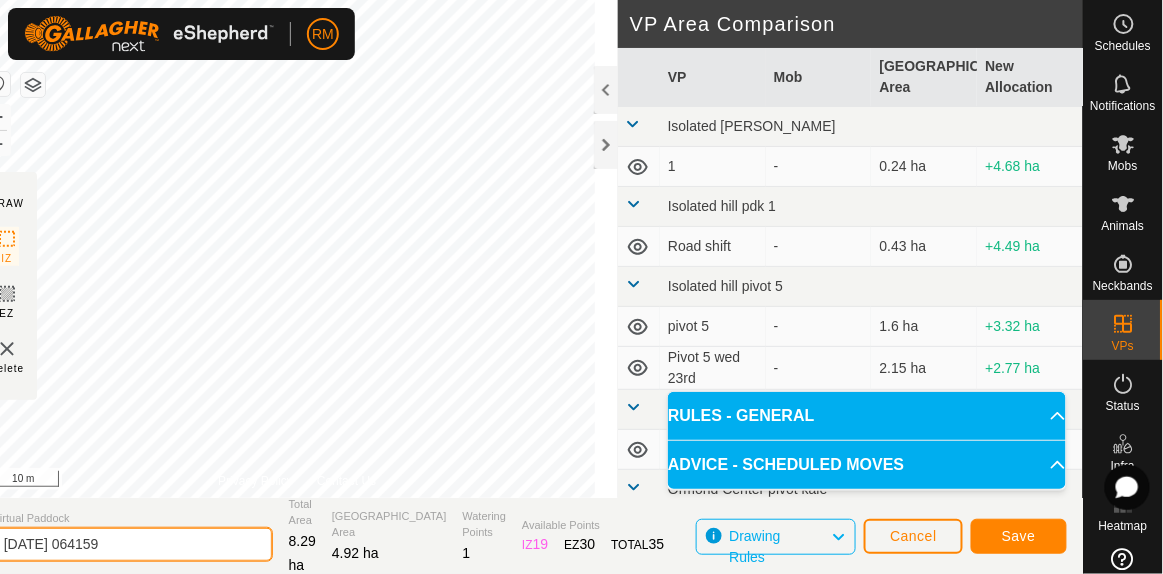click on "2025-07-30 064159" 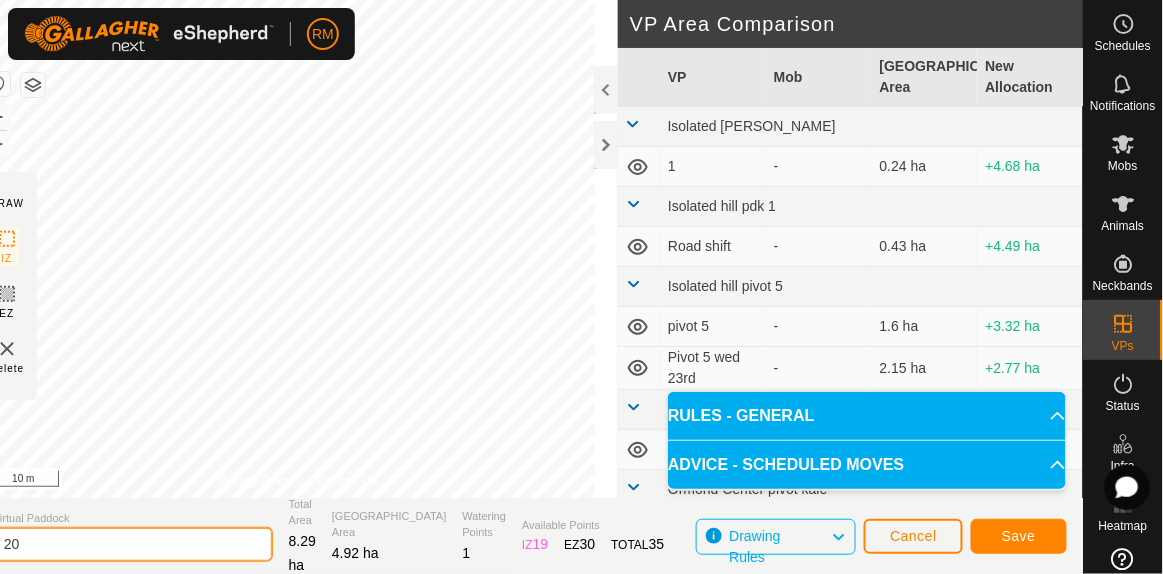 type on "2" 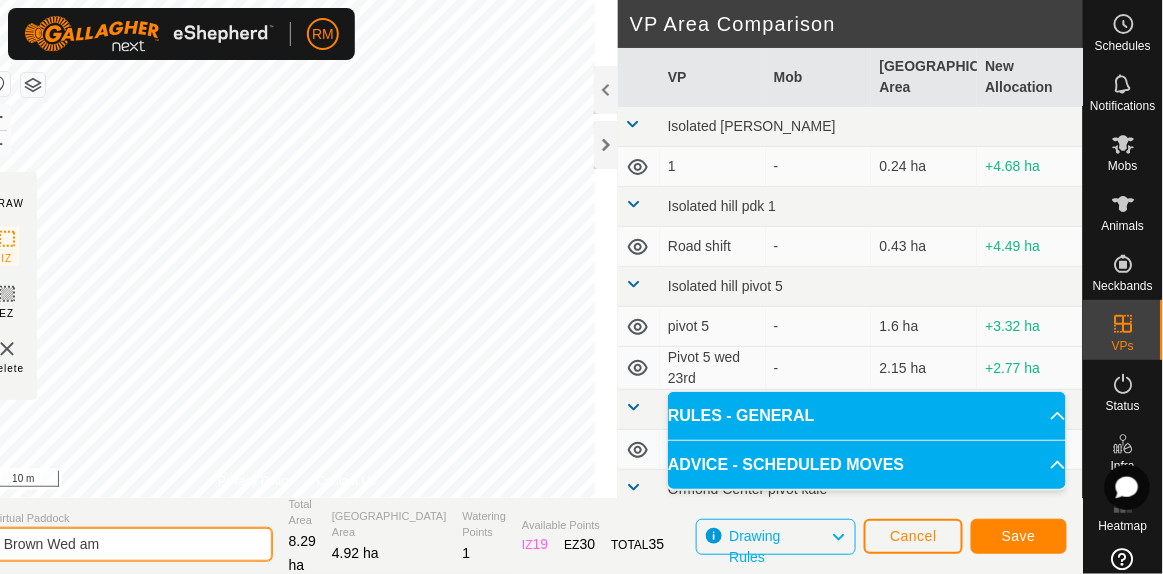 type on "Brown Wed am" 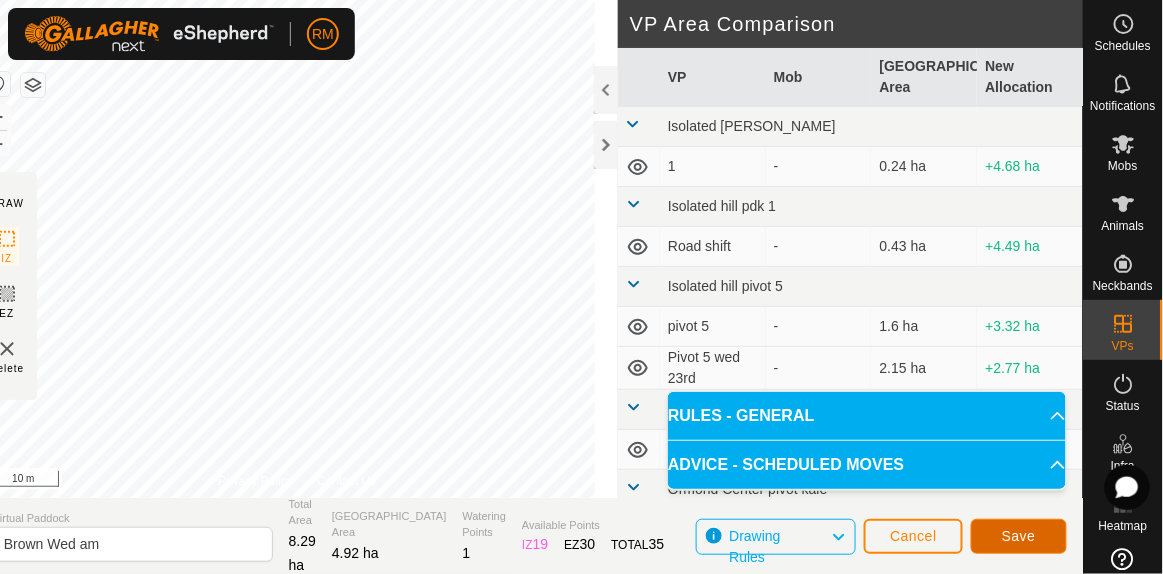 click on "Save" 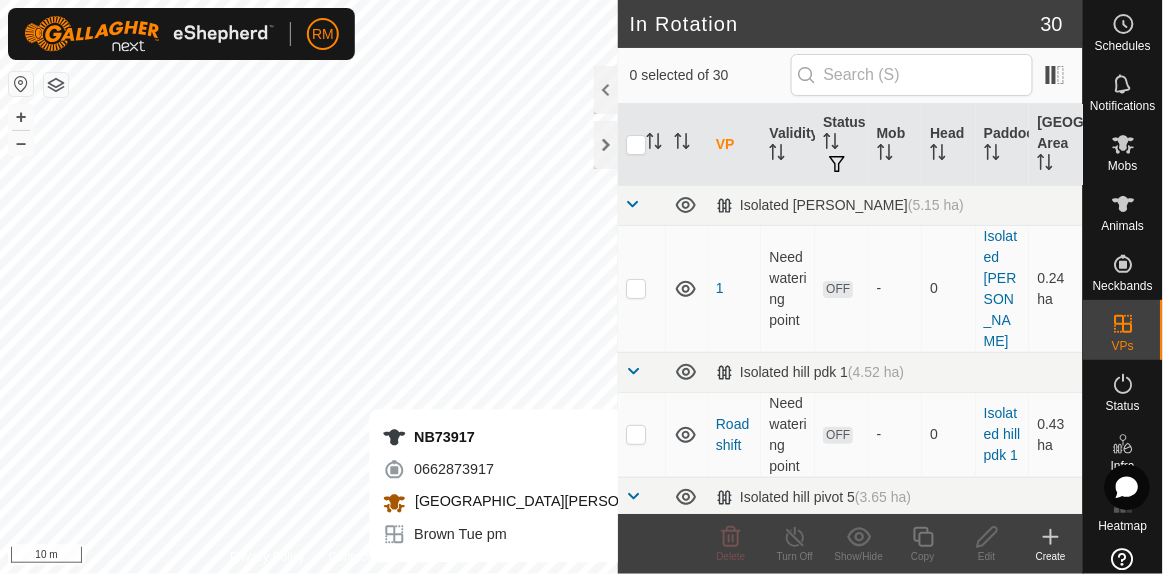 click on "RM Schedules Notifications Mobs Animals Neckbands VPs Status Infra Heatmap Help In Rotation 30 0 selected of 30     VP   Validity   Status   Mob   Head   Paddock   Grazing Area   Isolated hill Kale    (5.15 ha) 1  Need watering point  OFF  -   0   Isolated hill Kale    0.24 ha   Isolated hill pdk 1   (4.52 ha) Road shift  Need watering point  OFF  -   0   Isolated hill pdk 1   0.43 ha   Isolated hill pivot 5   (3.65 ha) Pivot 5 wed 23rd  Valid  OFF  -   0   Isolated hill pivot 5   2.15 ha  pivot 5  Valid  OFF  -   0   Isolated hill pivot 5   1.6 ha   Isolated hill pivot 6 paddock   (2.06 ha) Recovering  Valid  OFF  -   0   Isolated hill pivot 6 paddock   2.06 ha   Ormond Center pivot kale    (8.9 ha) Kale pond C  Valid  OFF  -   0   Ormond Center pivot kale    0.41 ha  Brown Wed am  Valid  OFF  -   0   Ormond Center pivot kale    4.92 ha  Brown Tue pm  Valid  ON  Isolated hill kale   56   Ormond Center pivot kale    4.87 ha  Brown tue am 29th  Valid  ON  Isolated hill kale   1   4.83 ha   Valid  ON" at bounding box center (581, 287) 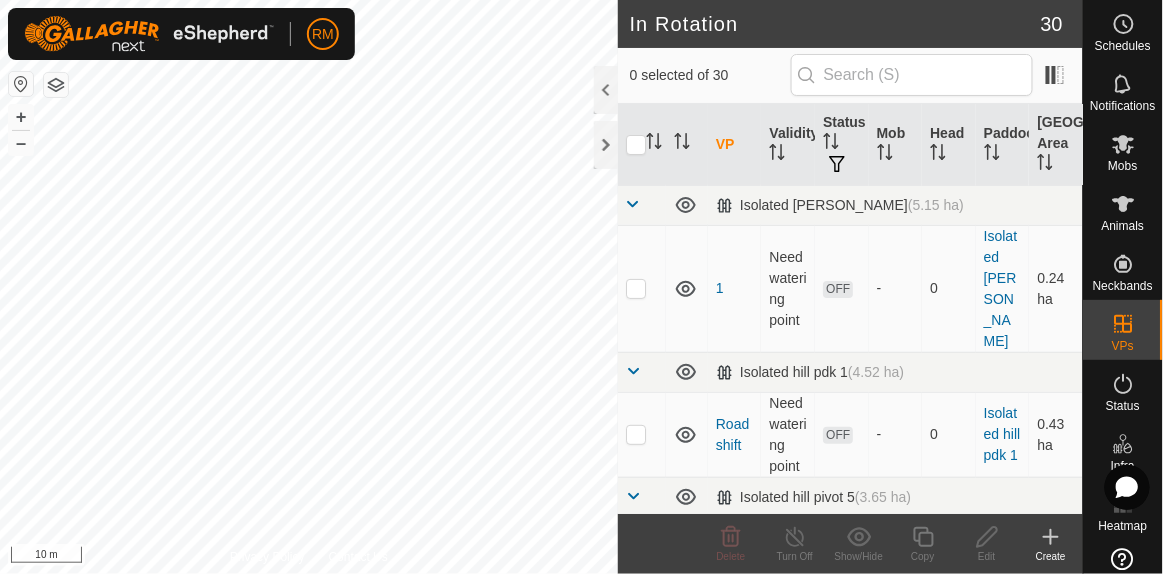checkbox on "true" 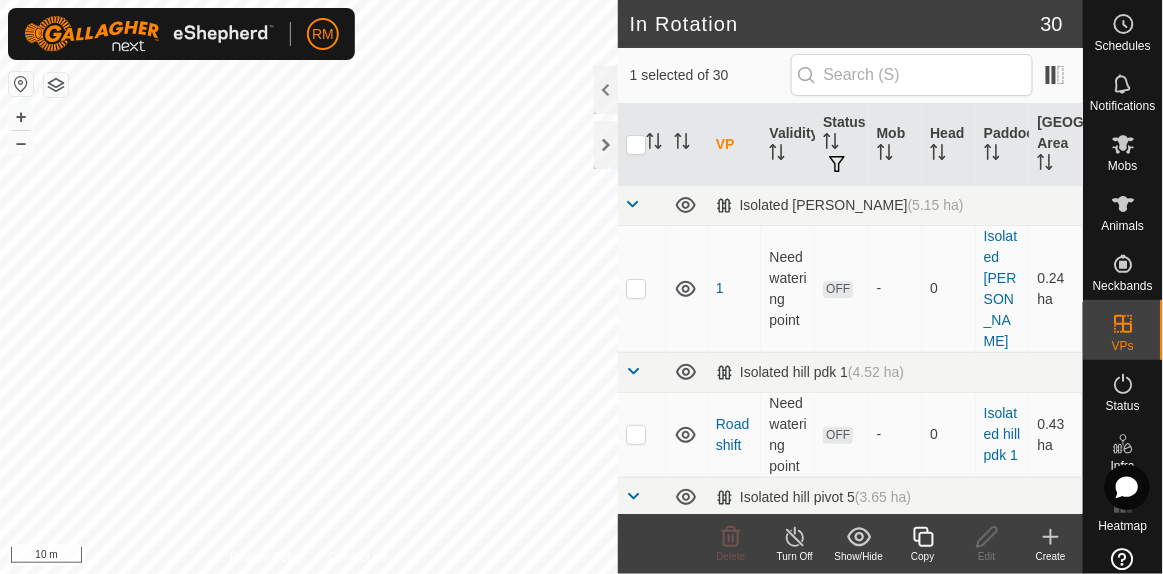 click 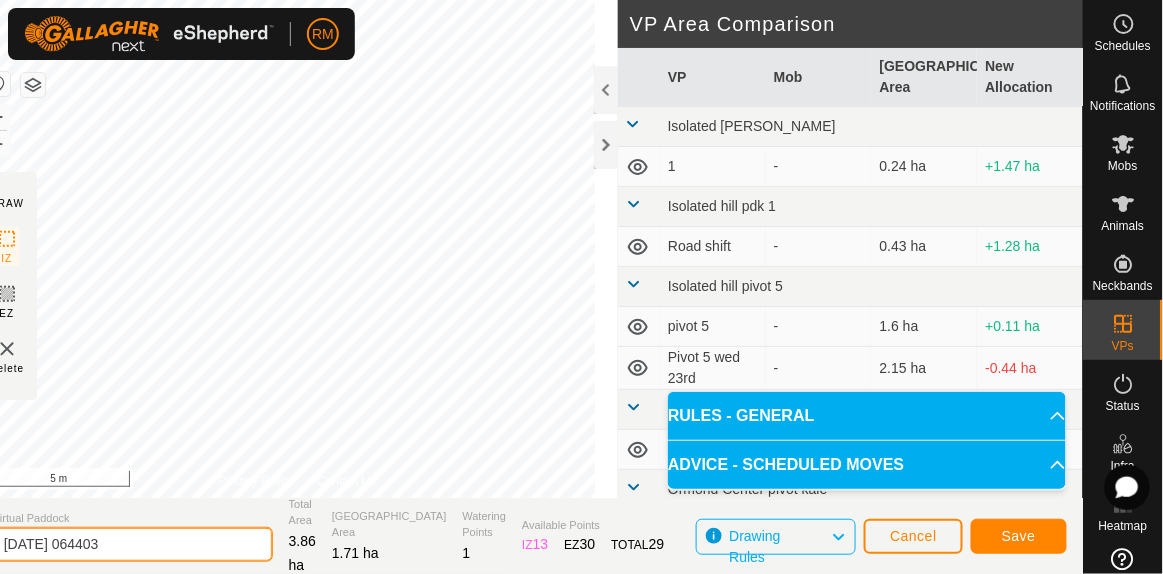 click on "2025-07-30 064403" 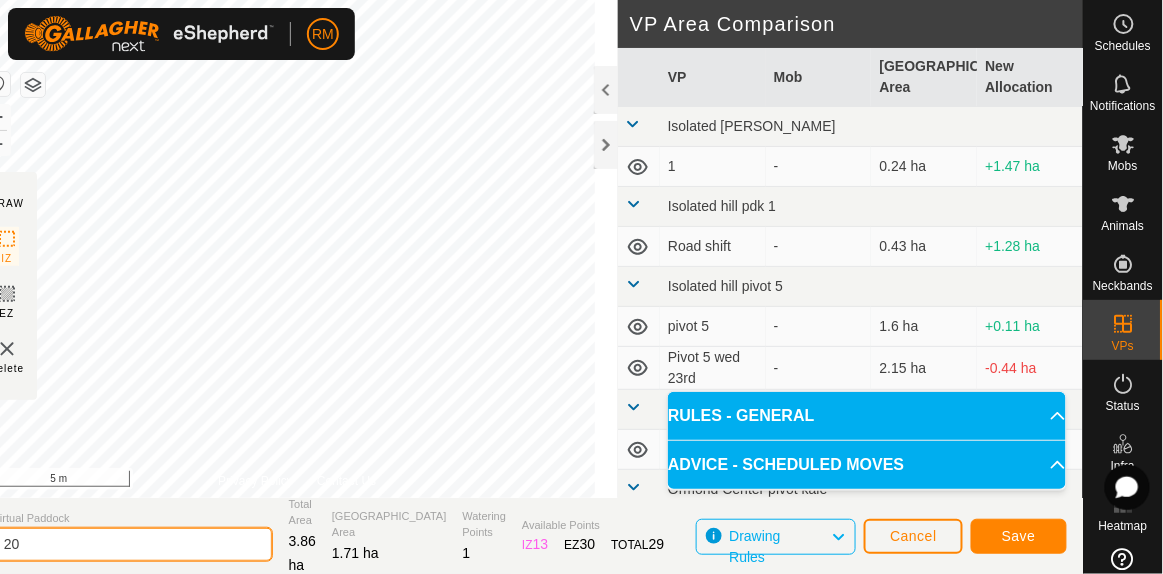type on "2" 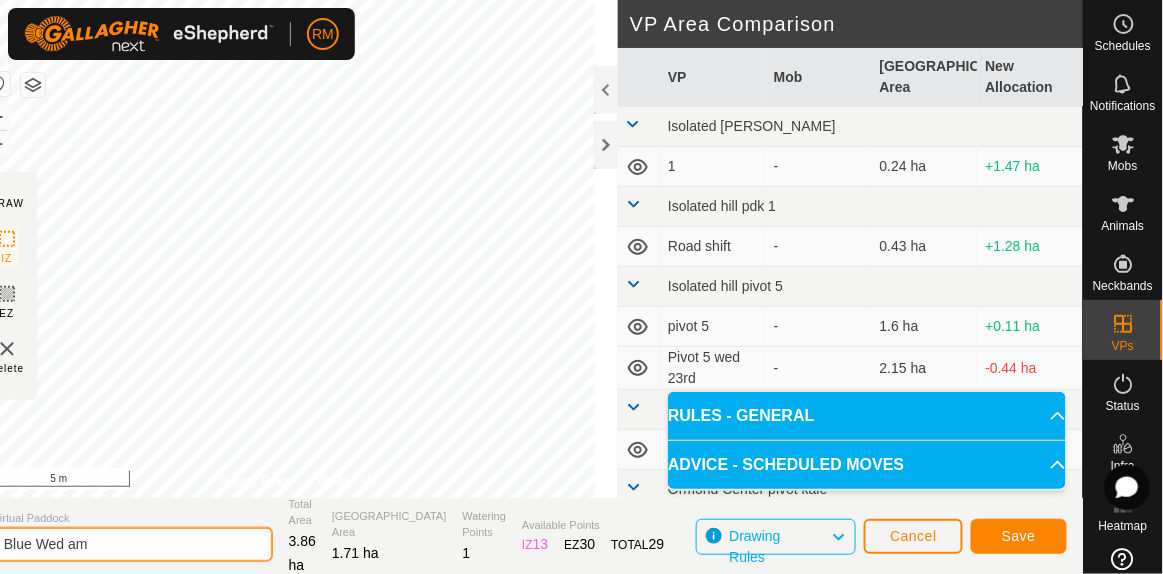 type on "Blue Wed am" 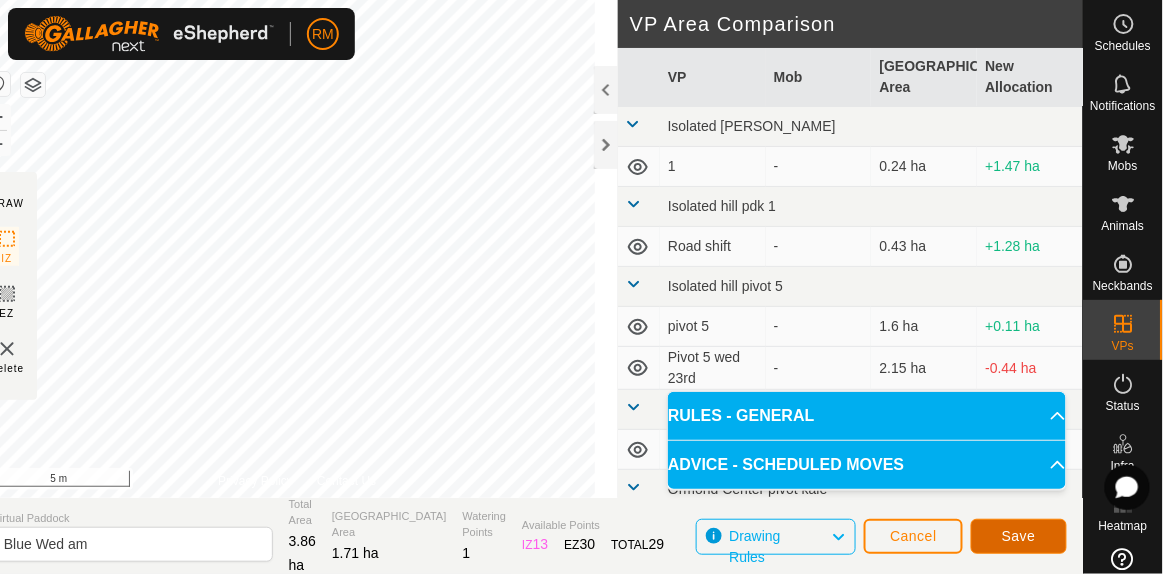 click on "Save" 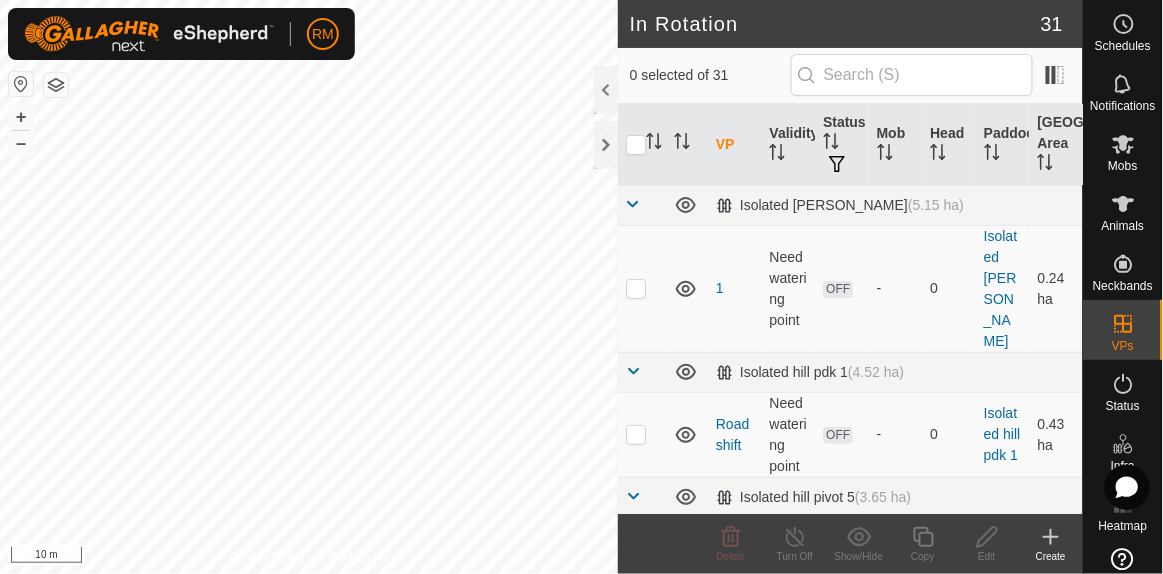 click on "RM Schedules Notifications Mobs Animals Neckbands VPs Status Infra Heatmap Help In Rotation 31 0 selected of 31     VP   Validity   Status   Mob   Head   Paddock   Grazing Area   Isolated hill Kale    (5.15 ha) 1  Need watering point  OFF  -   0   Isolated hill Kale    0.24 ha   Isolated hill pdk 1   (4.52 ha) Road shift  Need watering point  OFF  -   0   Isolated hill pdk 1   0.43 ha   Isolated hill pivot 5   (3.65 ha) Pivot 5 wed 23rd  Valid  OFF  -   0   Isolated hill pivot 5   2.15 ha  pivot 5  Valid  OFF  -   0   Isolated hill pivot 5   1.6 ha   Isolated hill pivot 6 paddock   (2.06 ha) Recovering  Valid  OFF  -   0   Isolated hill pivot 6 paddock   2.06 ha   Ormond Center pivot kale    (8.9 ha) Kale pond C  Valid  OFF  -   0   Ormond Center pivot kale    0.41 ha  Brown Wed am  Valid  OFF  -   0   Ormond Center pivot kale    4.92 ha  Brown Tue pm  Valid  ON  Isolated hill kale   56   Ormond Center pivot kale    4.87 ha  Brown tue am 29th  Valid  ON  Isolated hill kale   1   4.83 ha   Valid  ON" at bounding box center [581, 287] 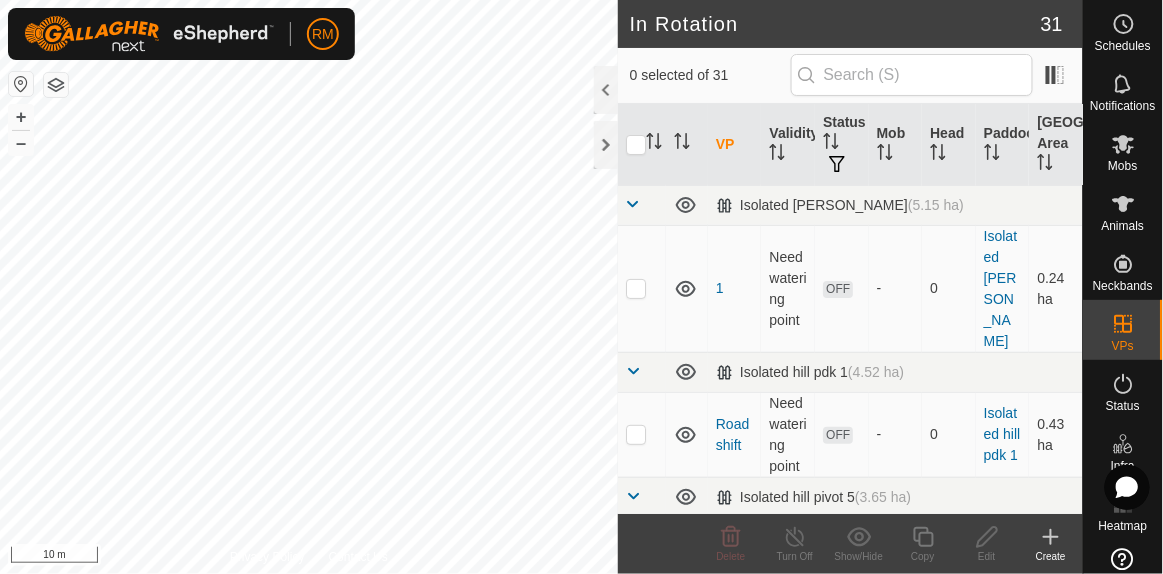 click on "RM Schedules Notifications Mobs Animals Neckbands VPs Status Infra Heatmap Help In Rotation 31 0 selected of 31     VP   Validity   Status   Mob   Head   Paddock   Grazing Area   Isolated hill Kale    (5.15 ha) 1  Need watering point  OFF  -   0   Isolated hill Kale    0.24 ha   Isolated hill pdk 1   (4.52 ha) Road shift  Need watering point  OFF  -   0   Isolated hill pdk 1   0.43 ha   Isolated hill pivot 5   (3.65 ha) Pivot 5 wed 23rd  Valid  OFF  -   0   Isolated hill pivot 5   2.15 ha  pivot 5  Valid  OFF  -   0   Isolated hill pivot 5   1.6 ha   Isolated hill pivot 6 paddock   (2.06 ha) Recovering  Valid  OFF  -   0   Isolated hill pivot 6 paddock   2.06 ha   Ormond Center pivot kale    (8.9 ha) Kale pond C  Valid  OFF  -   0   Ormond Center pivot kale    0.41 ha  Brown Wed am  Valid  OFF  -   0   Ormond Center pivot kale    4.92 ha  Brown Tue pm  Valid  ON  Isolated hill kale   56   Ormond Center pivot kale    4.87 ha  Brown tue am 29th  Valid  ON  Isolated hill kale   1   4.83 ha   Valid  ON" at bounding box center [581, 287] 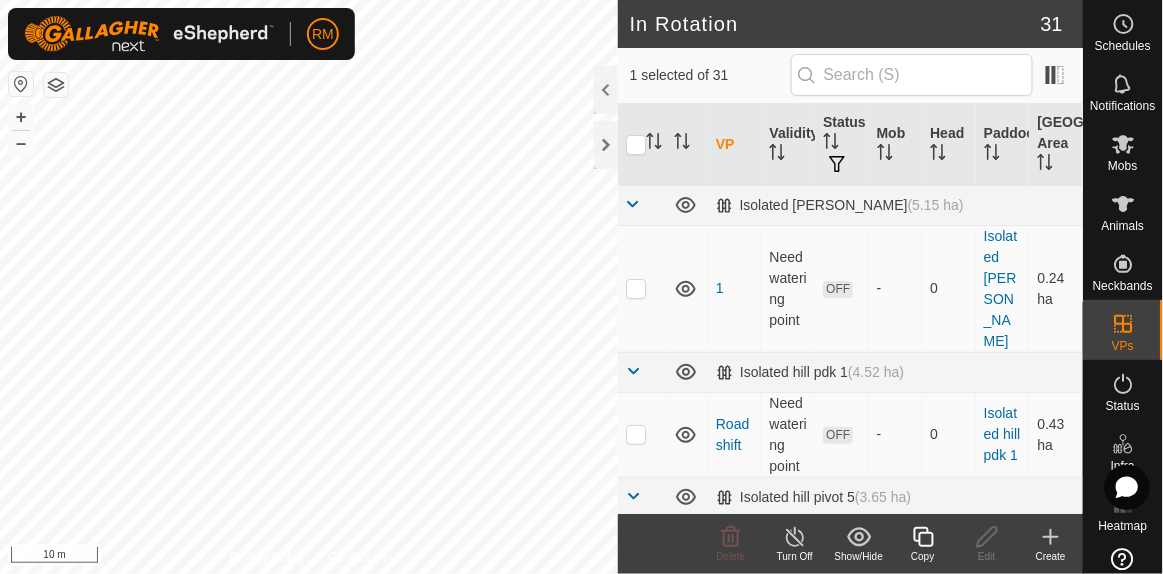 click 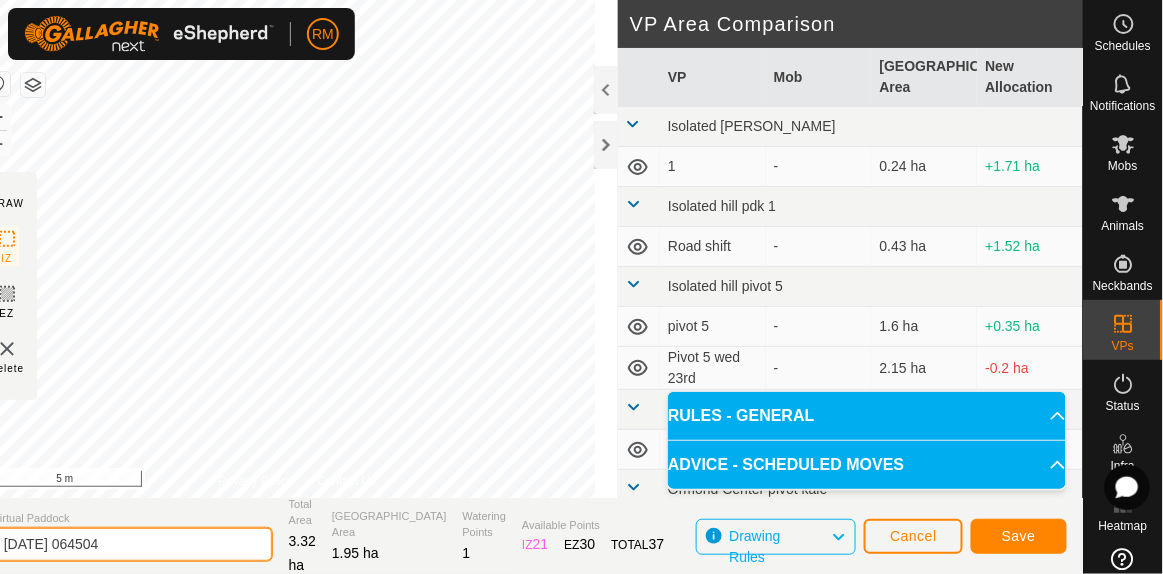 click on "2025-07-30 064504" 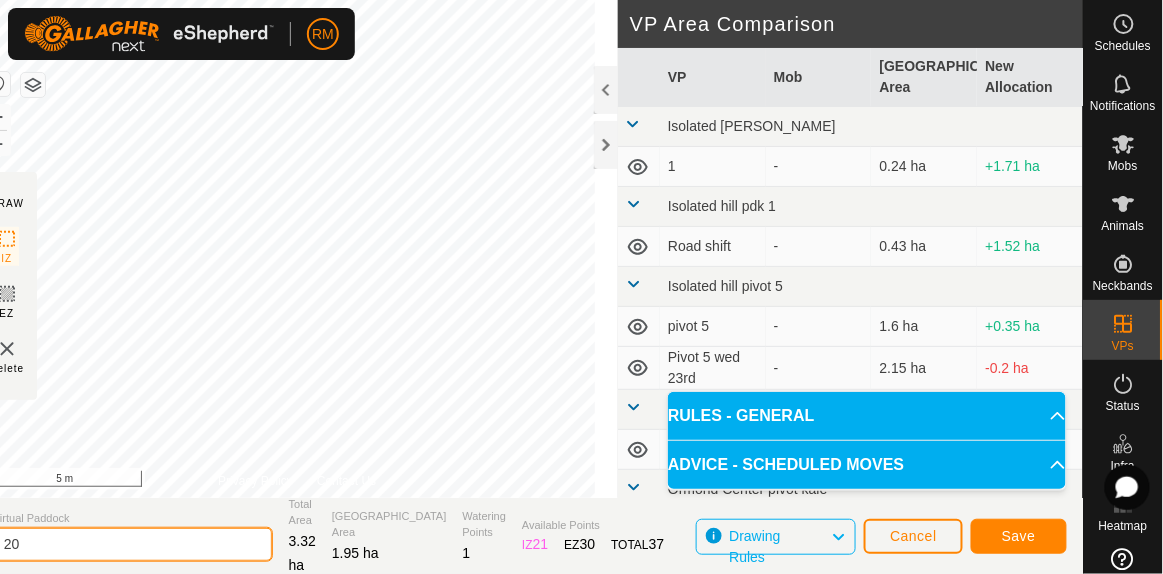 type on "2" 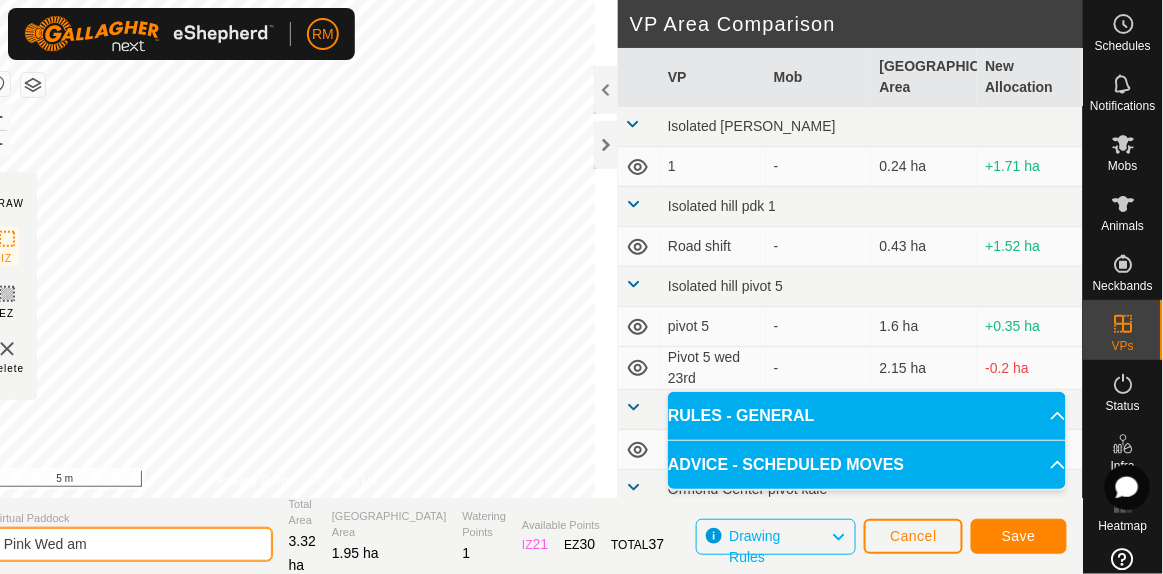 type on "Pink Wed am" 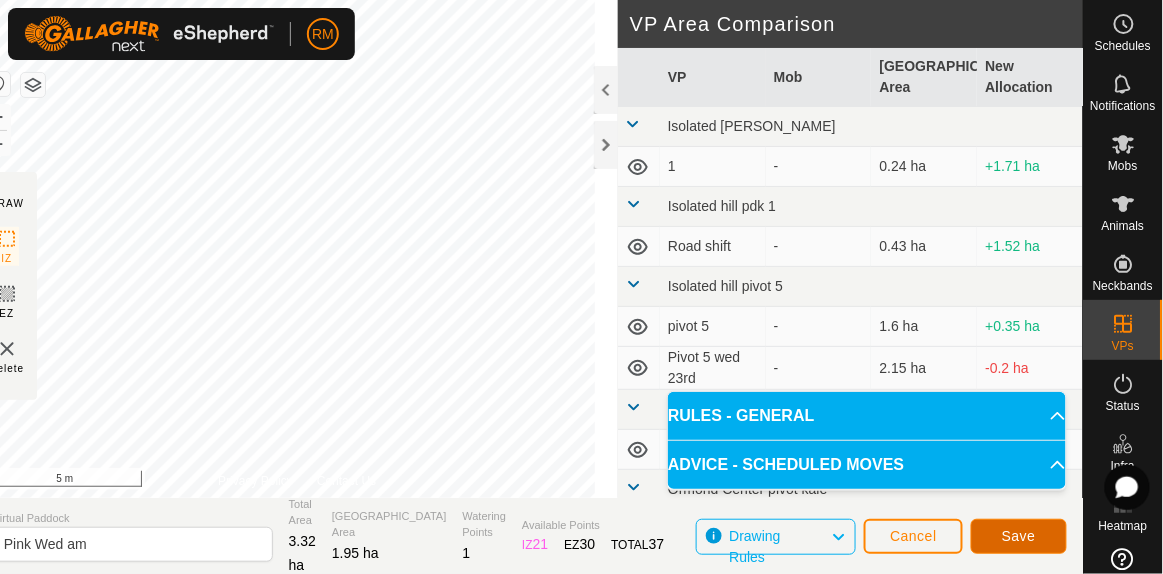 click on "Save" 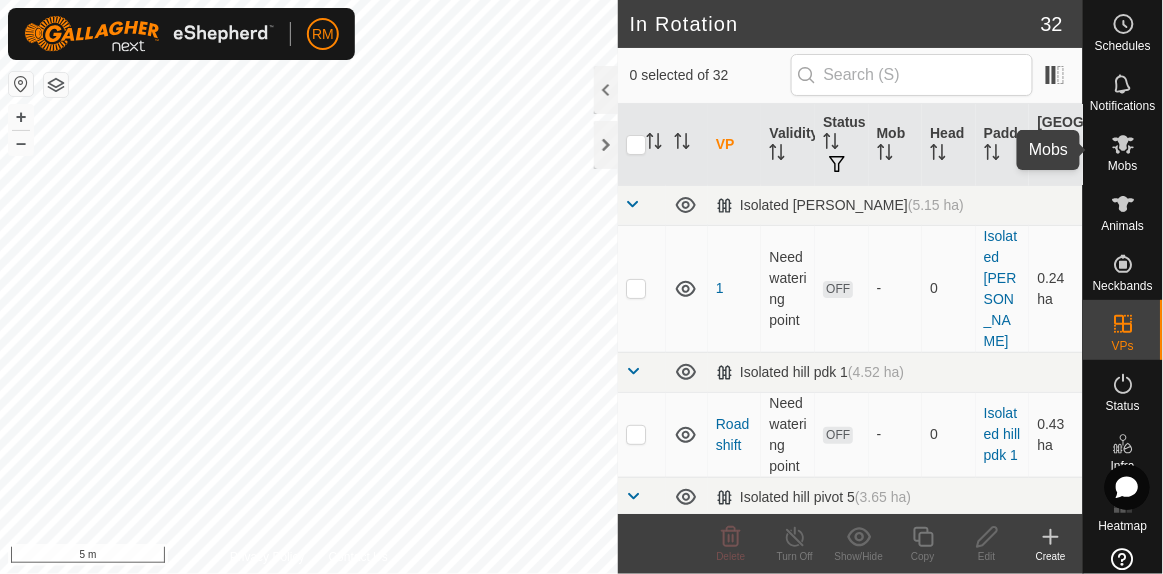 click 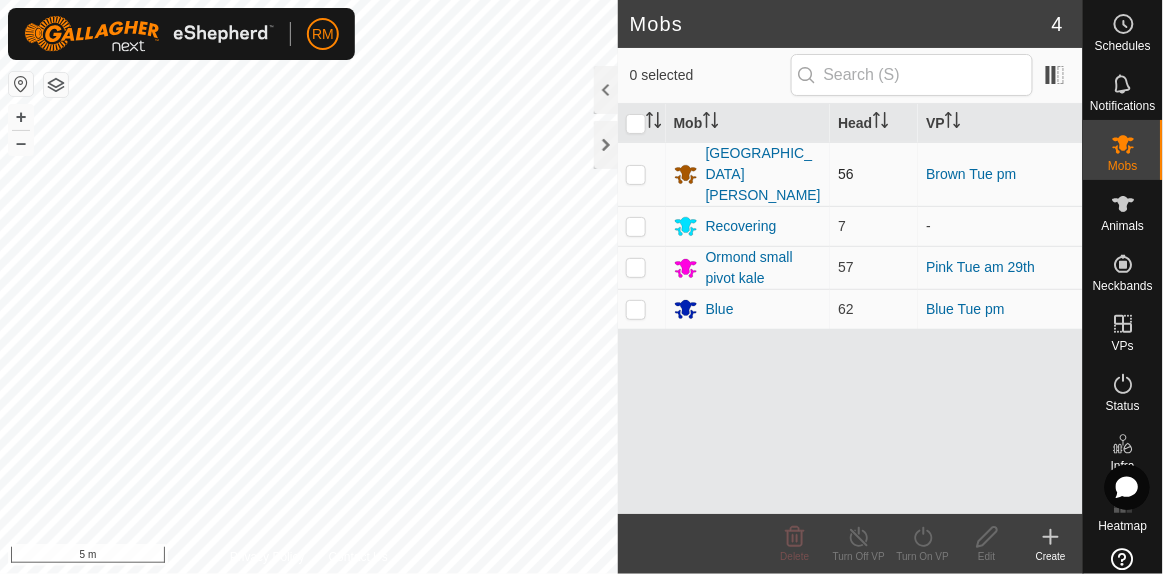 click at bounding box center (636, 174) 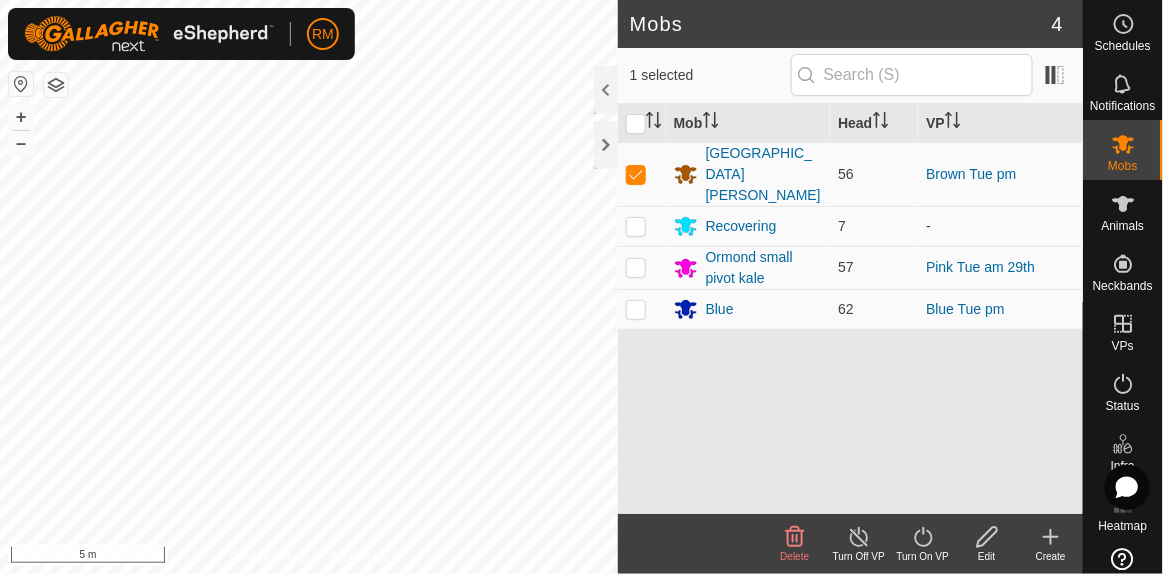 click 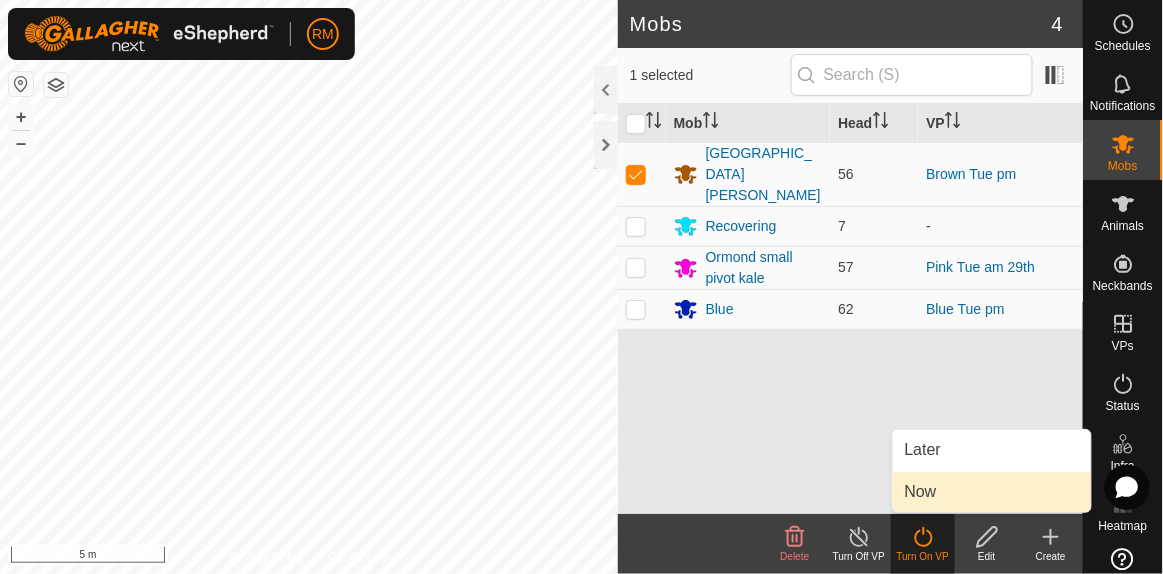 click on "Now" at bounding box center [992, 492] 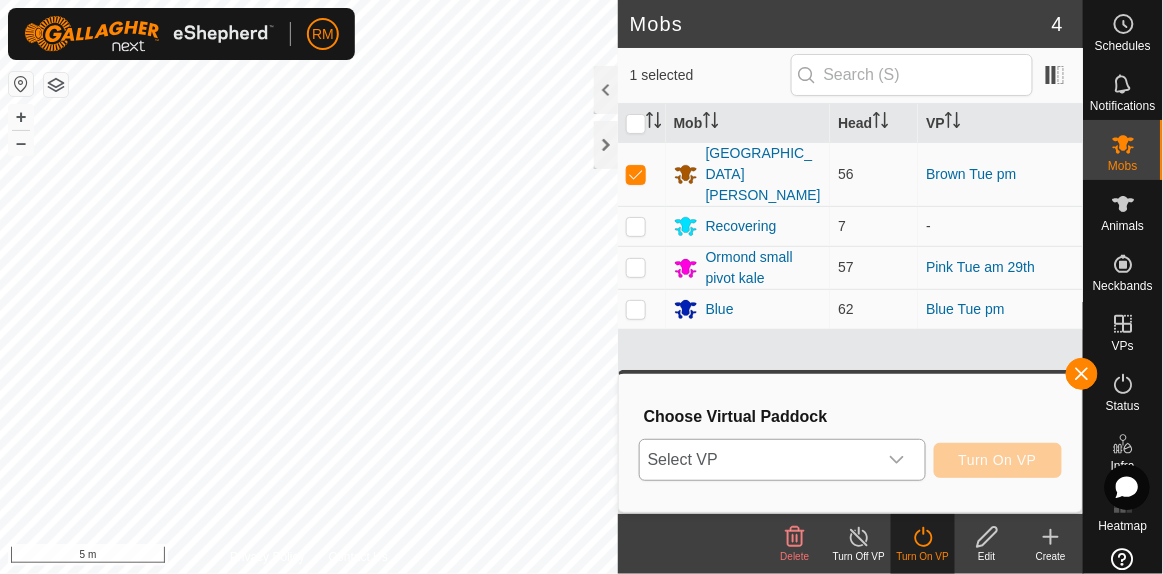 click 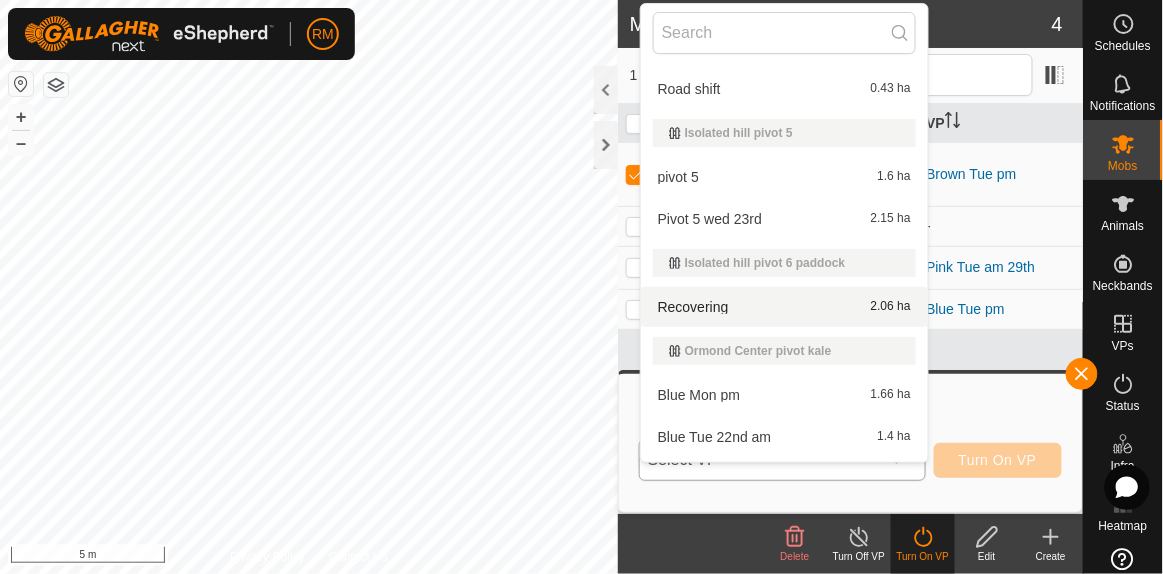 scroll, scrollTop: 303, scrollLeft: 0, axis: vertical 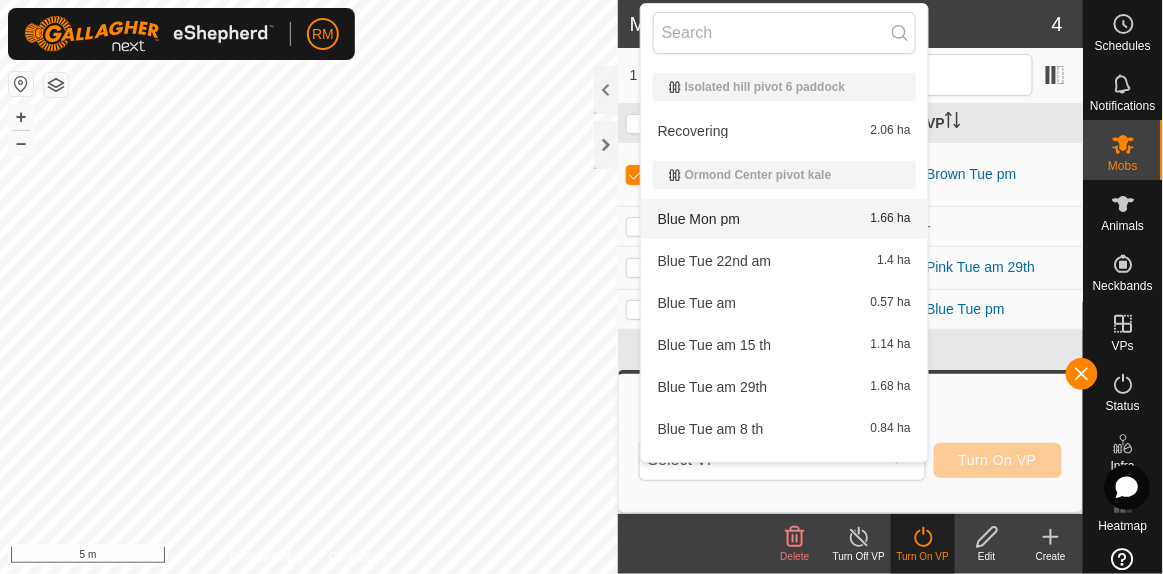 click on "Mobs" 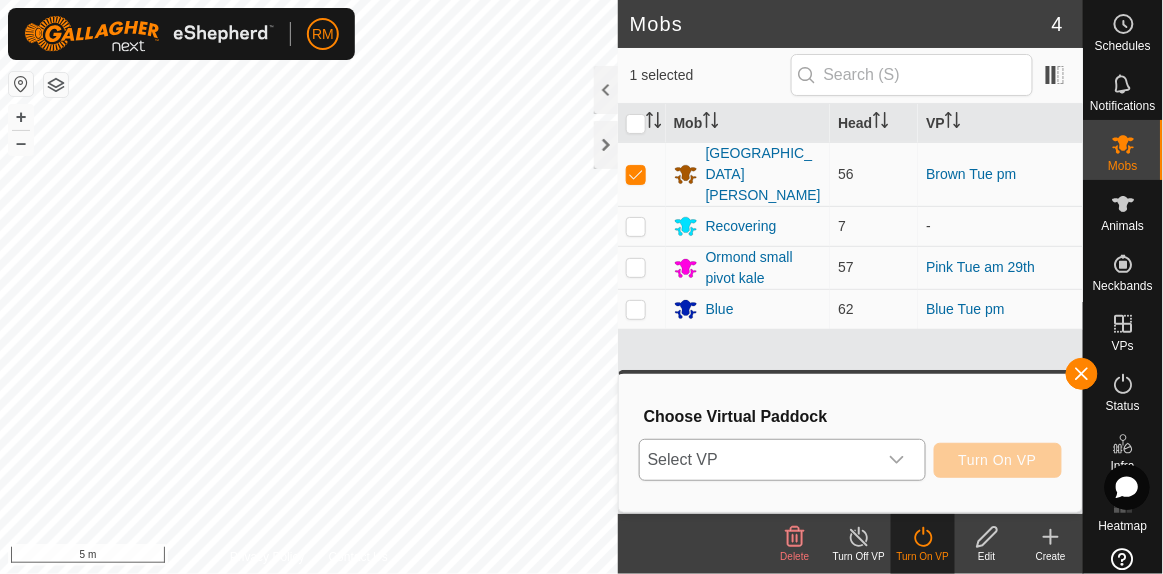 click 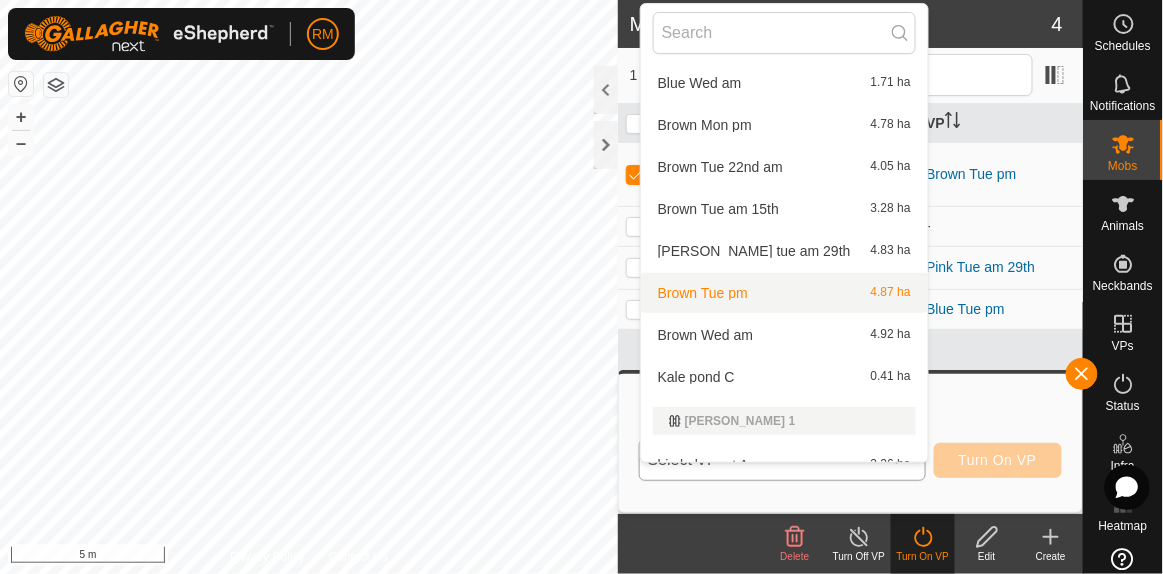 scroll, scrollTop: 909, scrollLeft: 0, axis: vertical 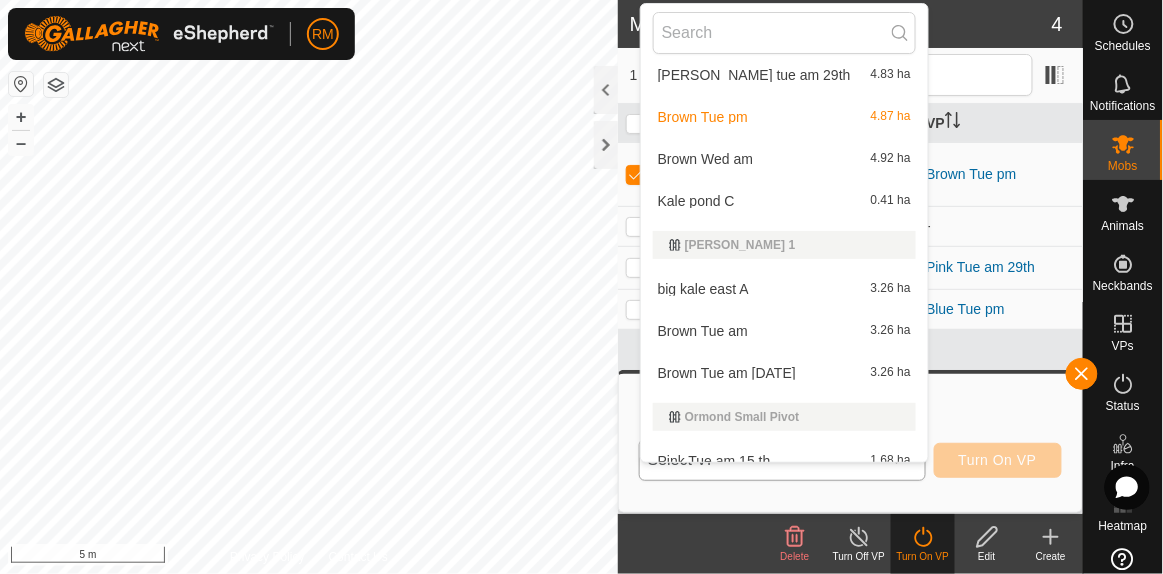 click on "Brown Wed am  4.92 ha" at bounding box center [784, 159] 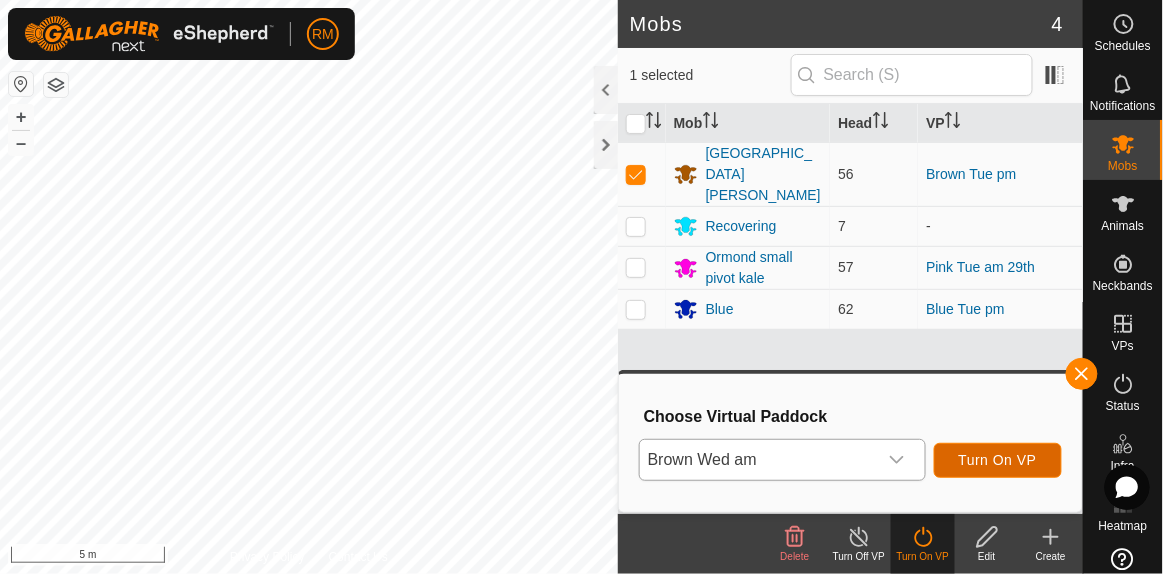 click on "Turn On VP" at bounding box center (998, 460) 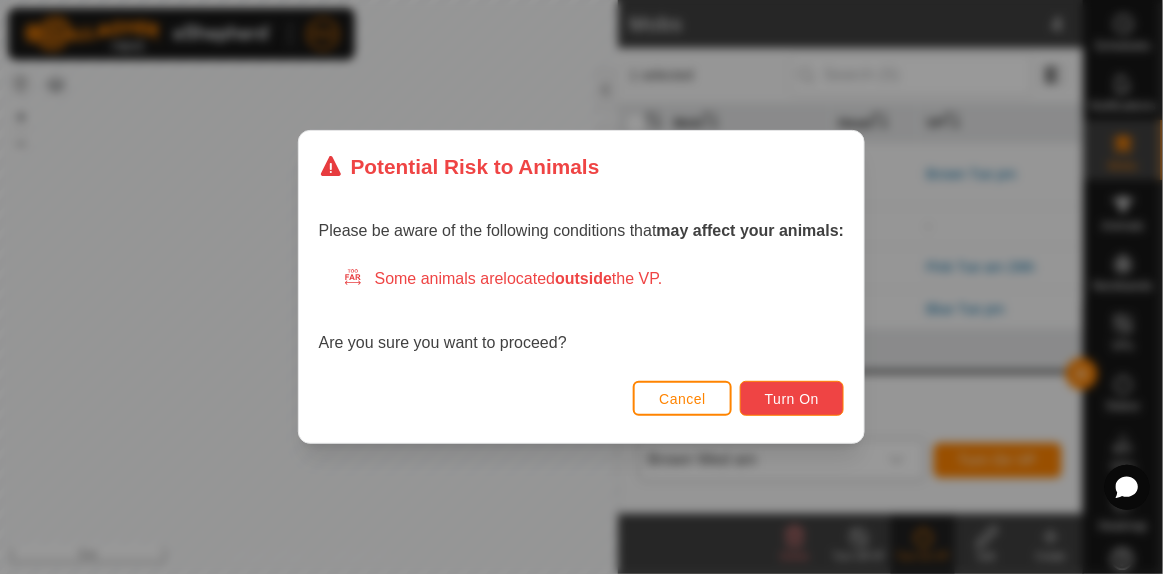 click on "Turn On" at bounding box center (792, 399) 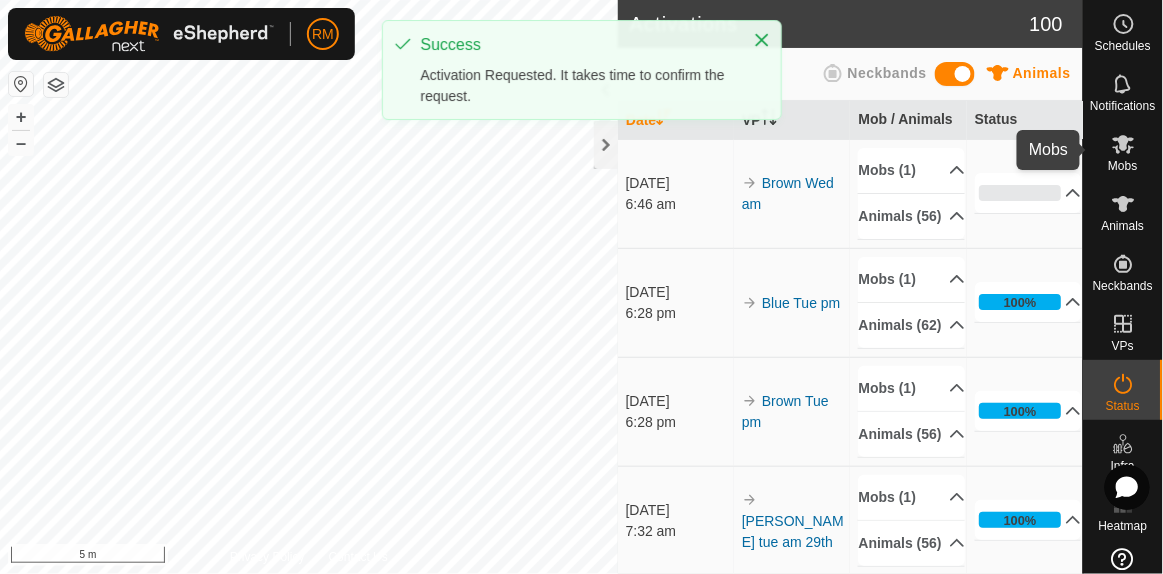 click 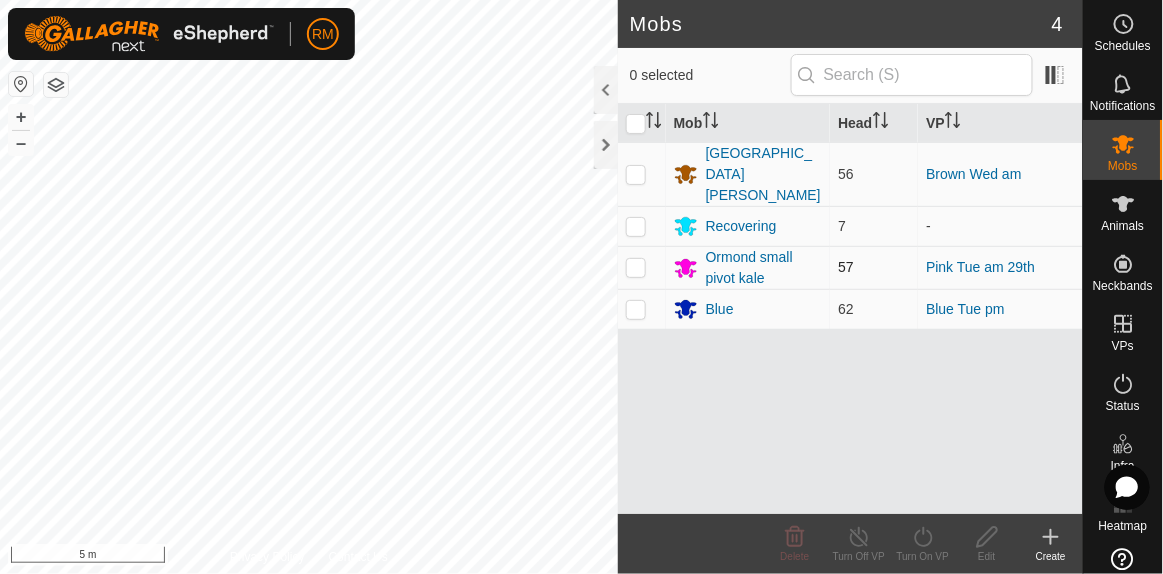click at bounding box center (636, 267) 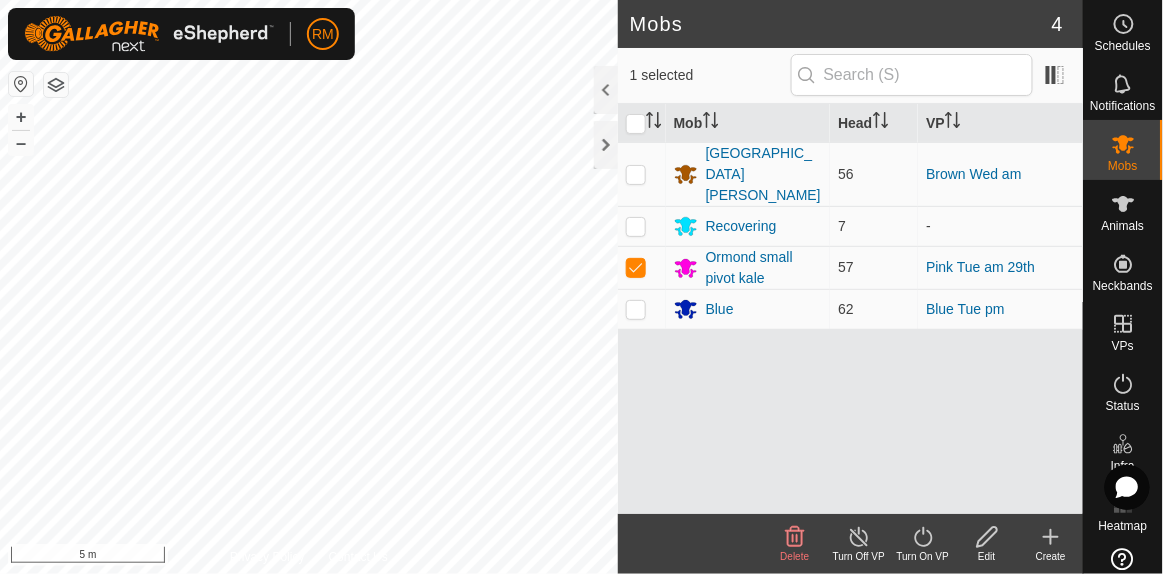 click 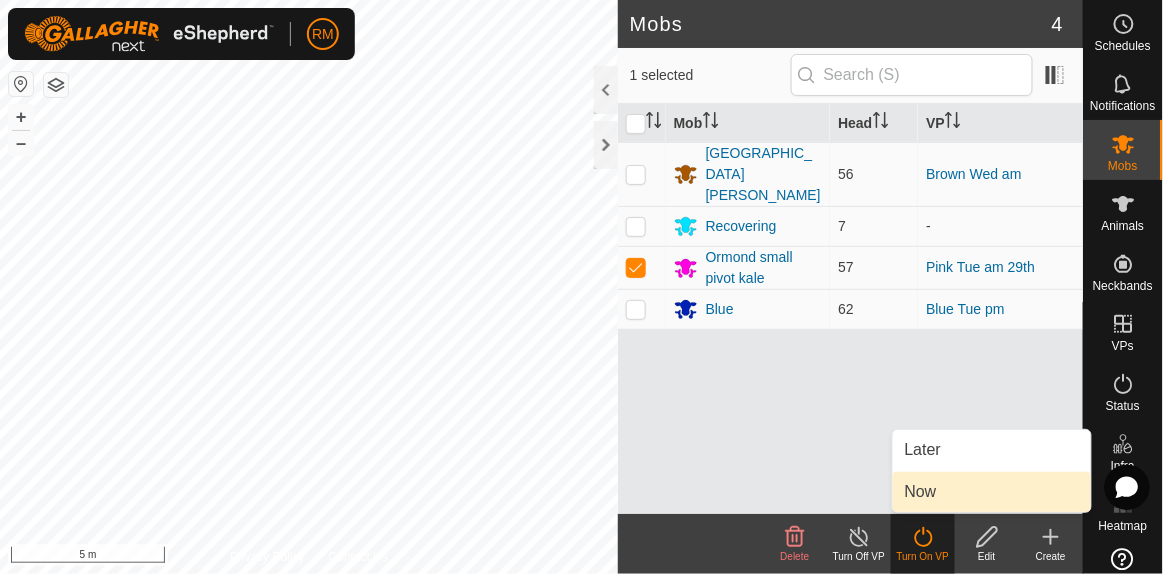 click on "Now" at bounding box center [992, 492] 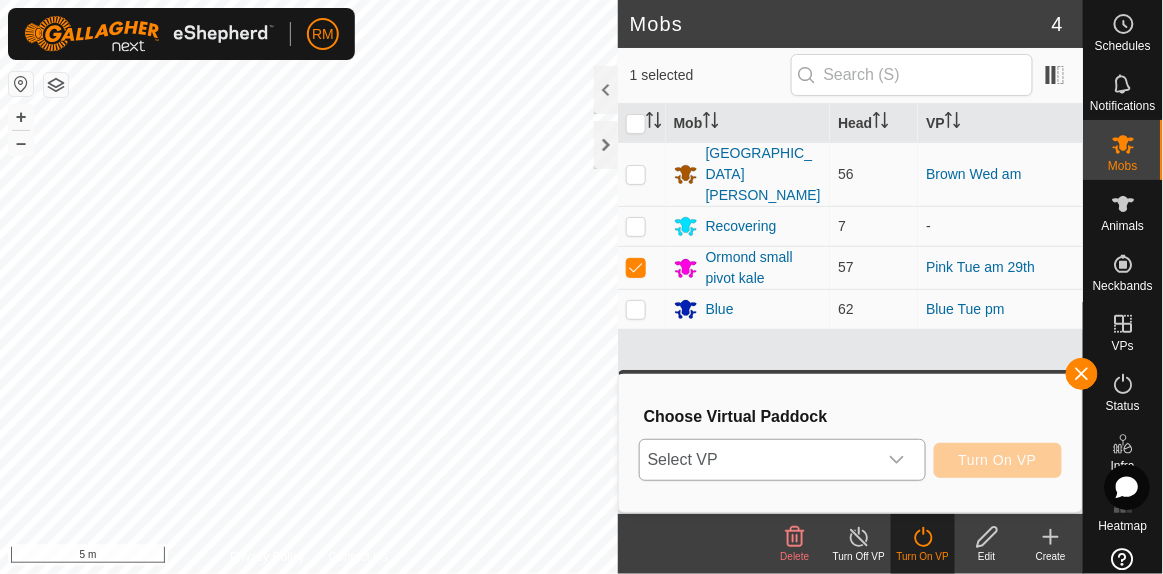 click 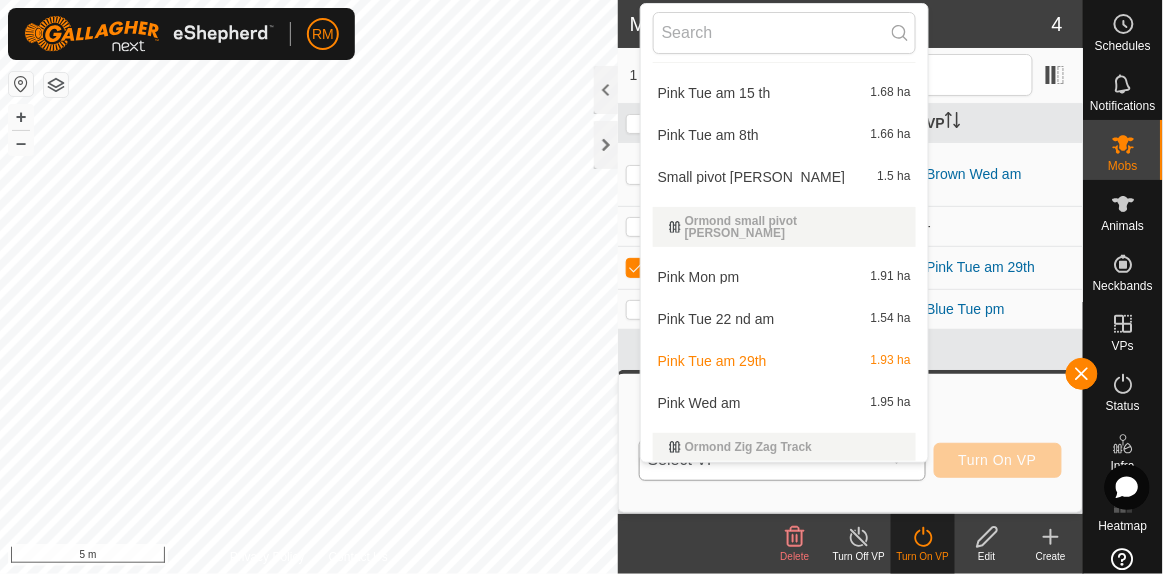 scroll, scrollTop: 1304, scrollLeft: 0, axis: vertical 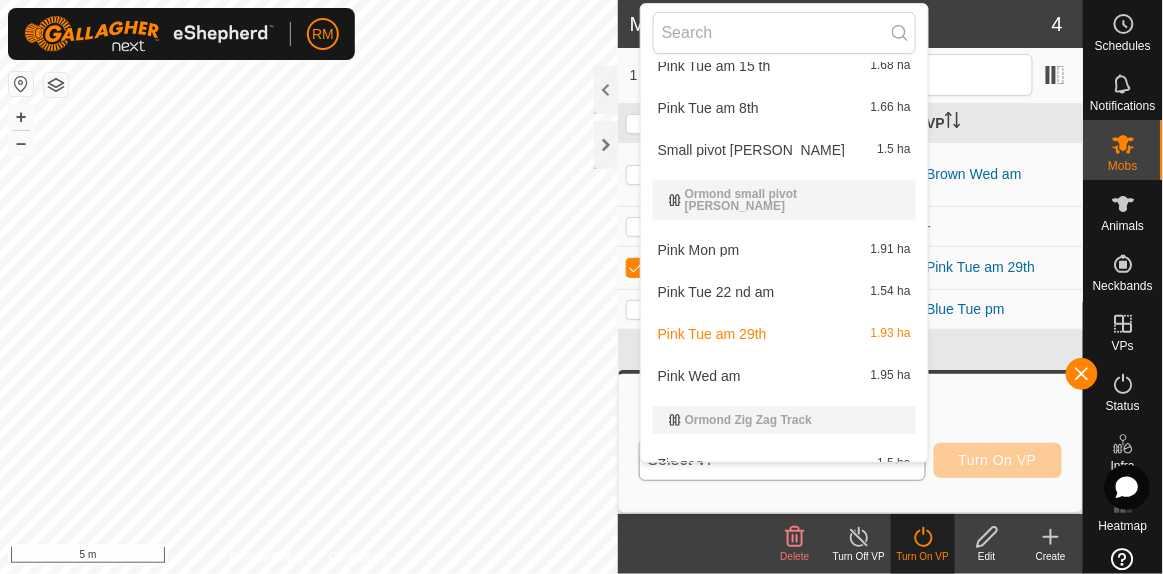 click on "Pink Wed am  1.95 ha" at bounding box center [784, 376] 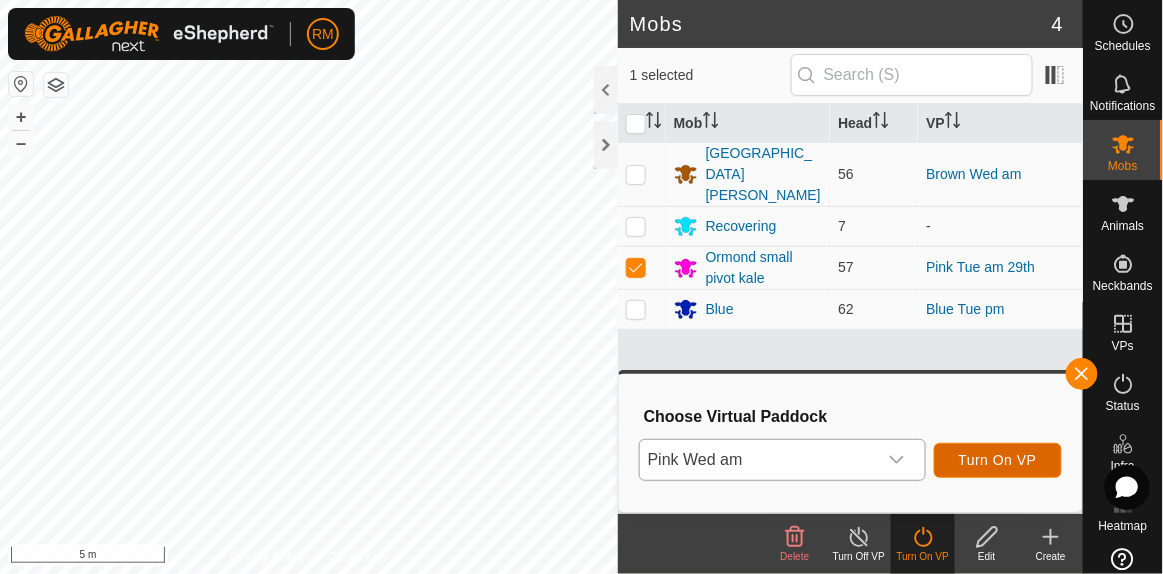 click on "Turn On VP" at bounding box center (998, 460) 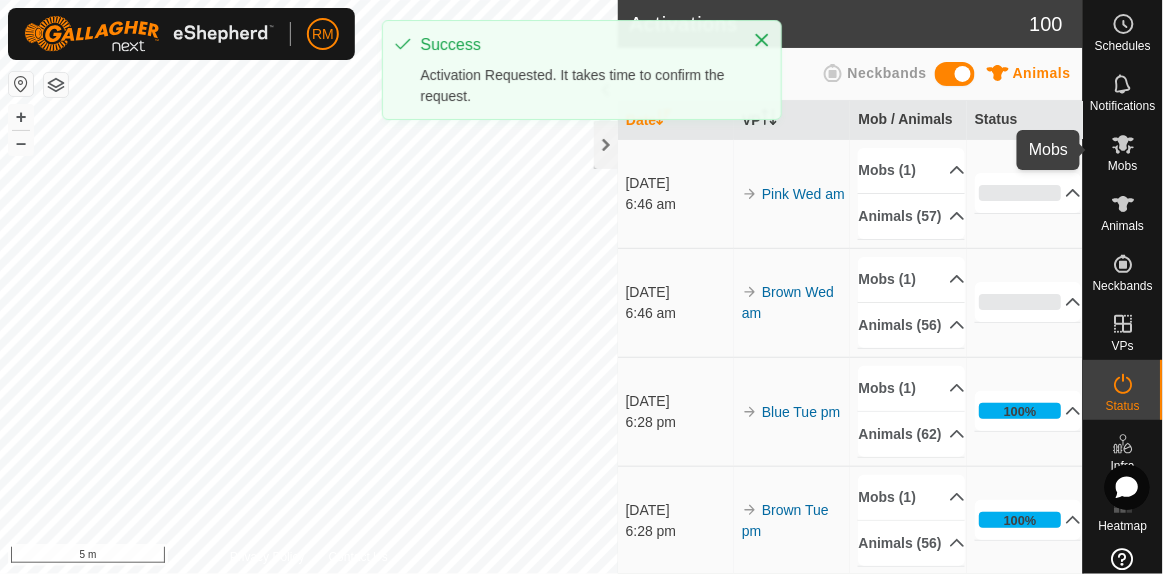 click 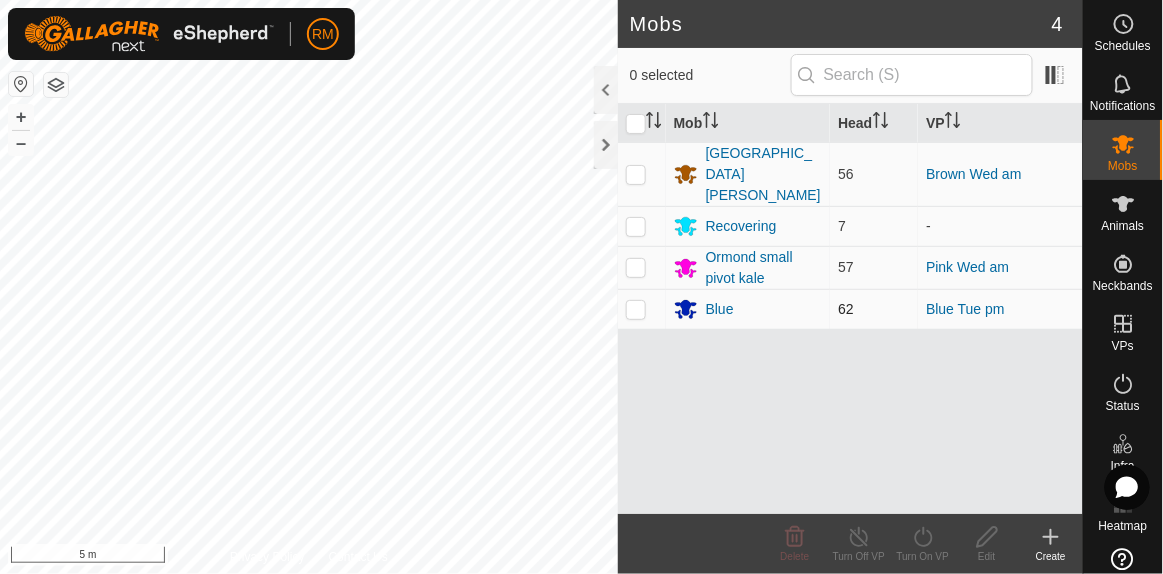 click at bounding box center [636, 309] 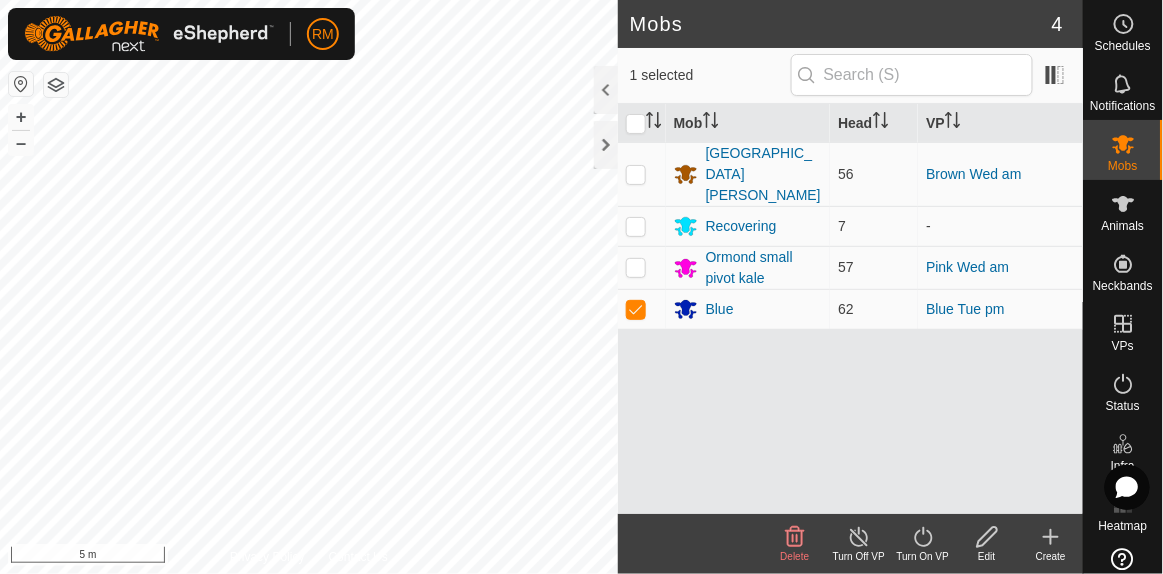 click 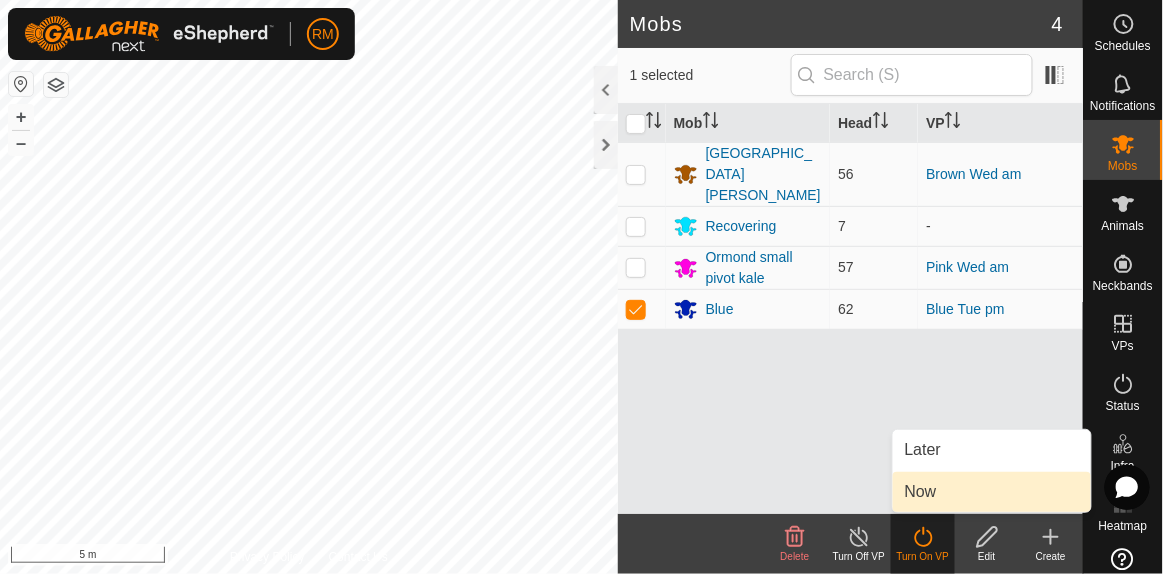 click on "Now" at bounding box center (992, 492) 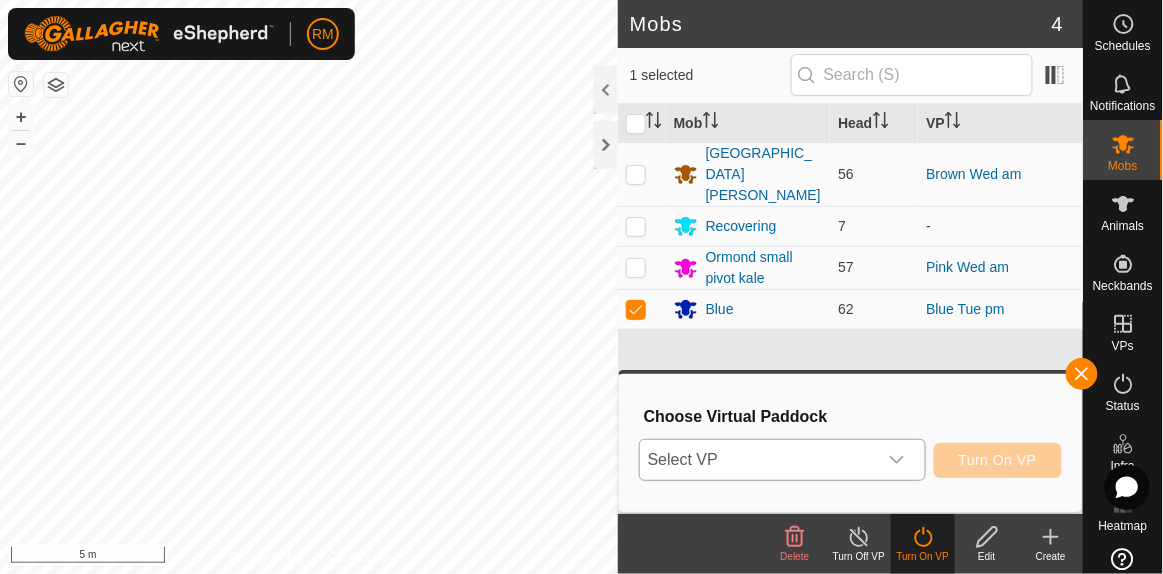 click 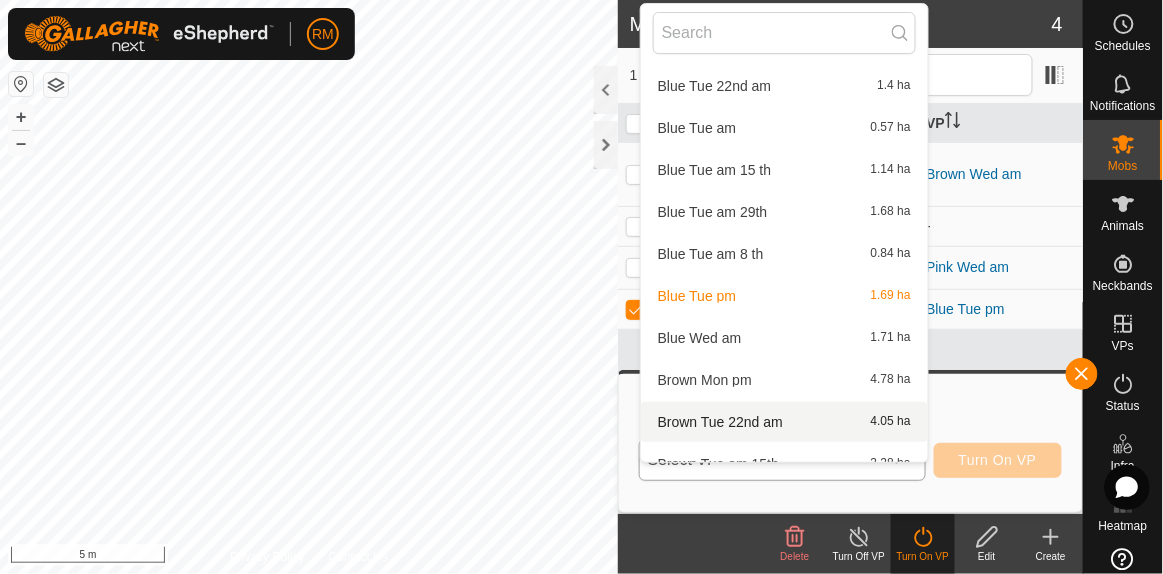 scroll, scrollTop: 454, scrollLeft: 0, axis: vertical 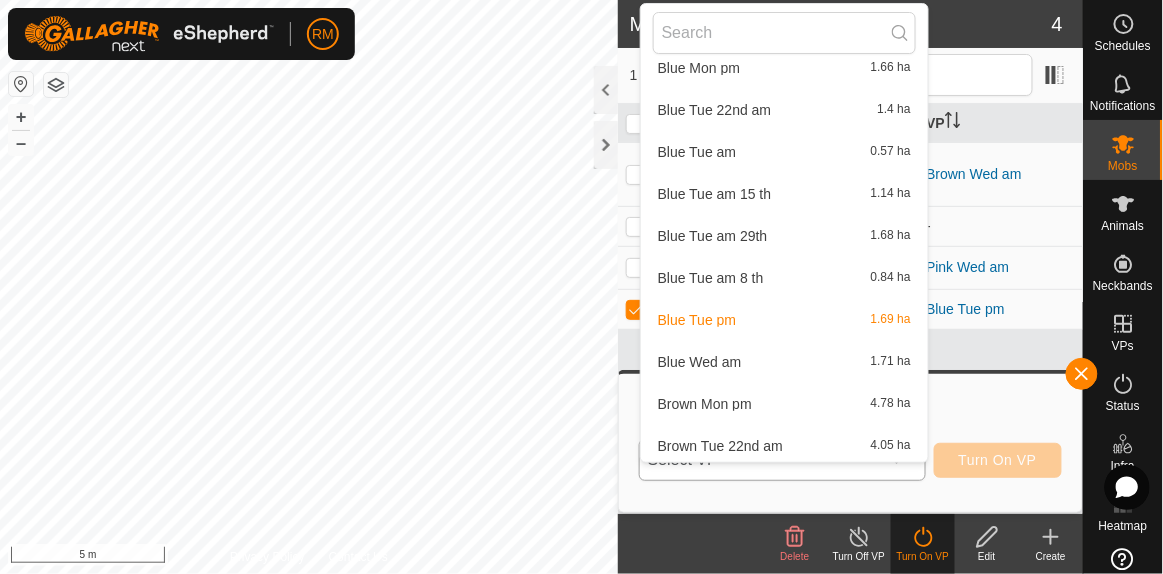 click on "Blue Wed am  1.71 ha" at bounding box center (784, 362) 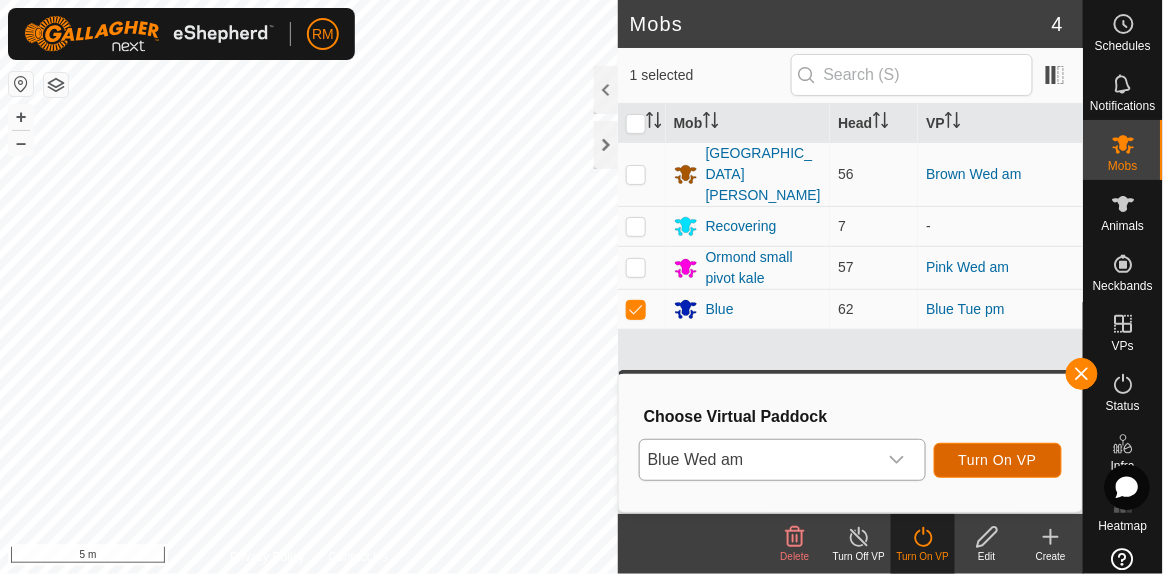 click on "Turn On VP" at bounding box center (998, 460) 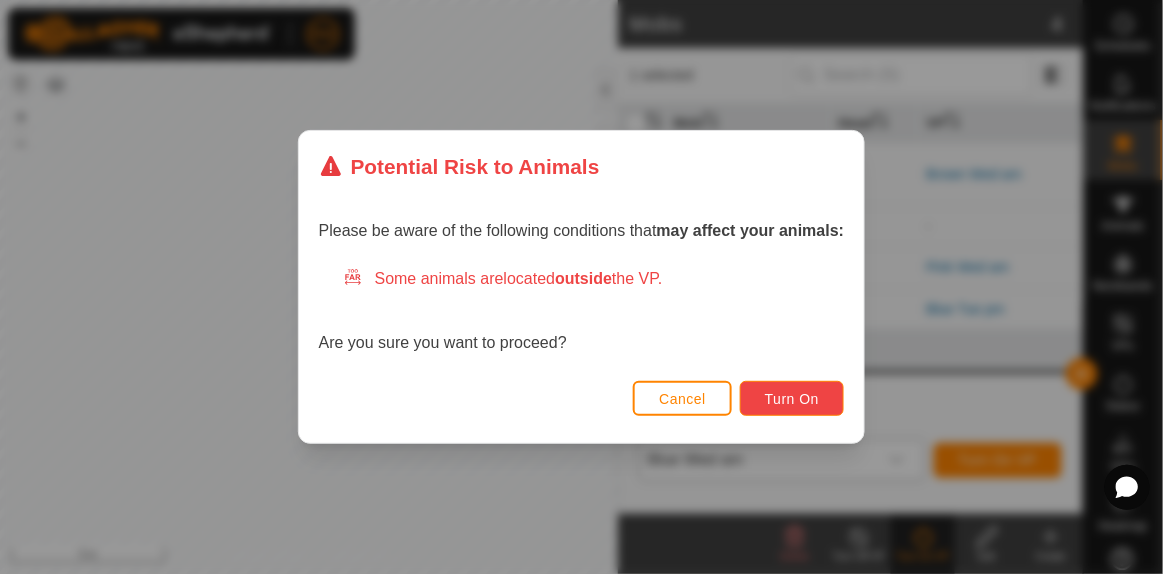 click on "Turn On" at bounding box center (792, 399) 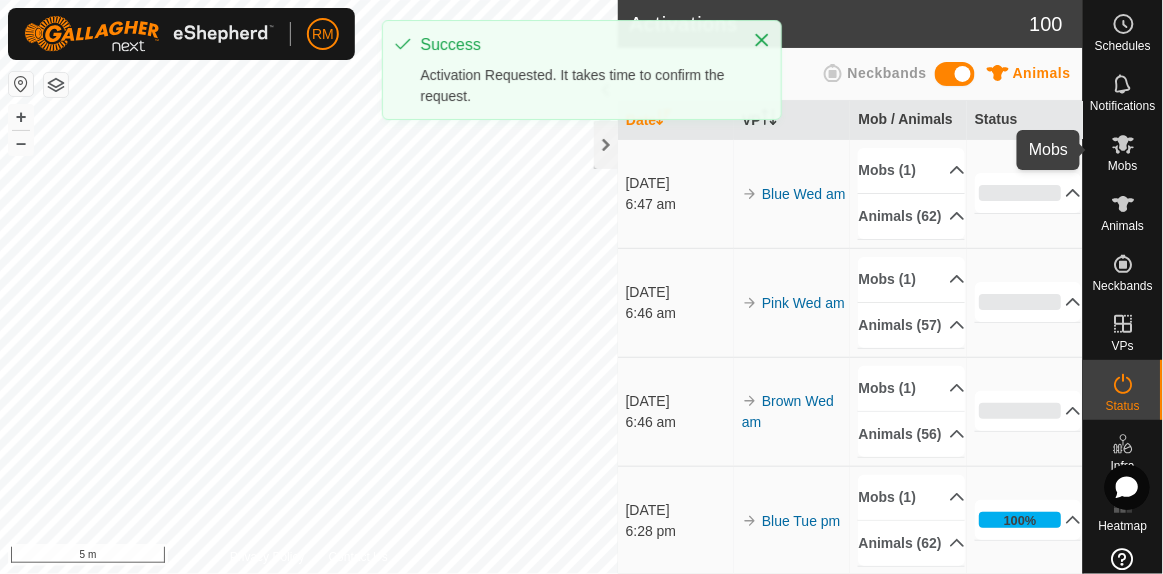 click 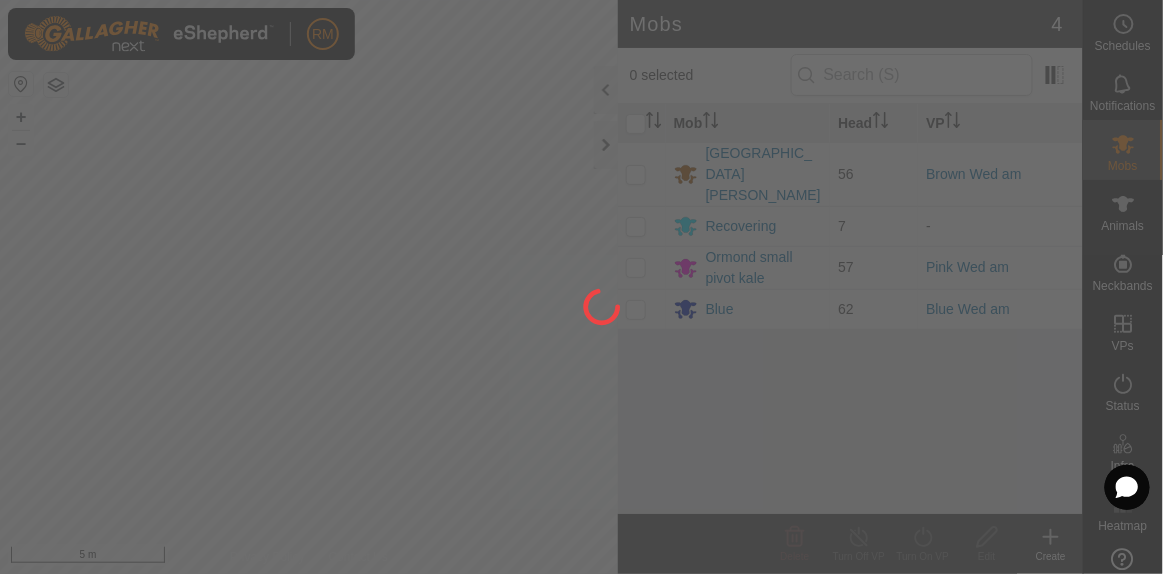 click 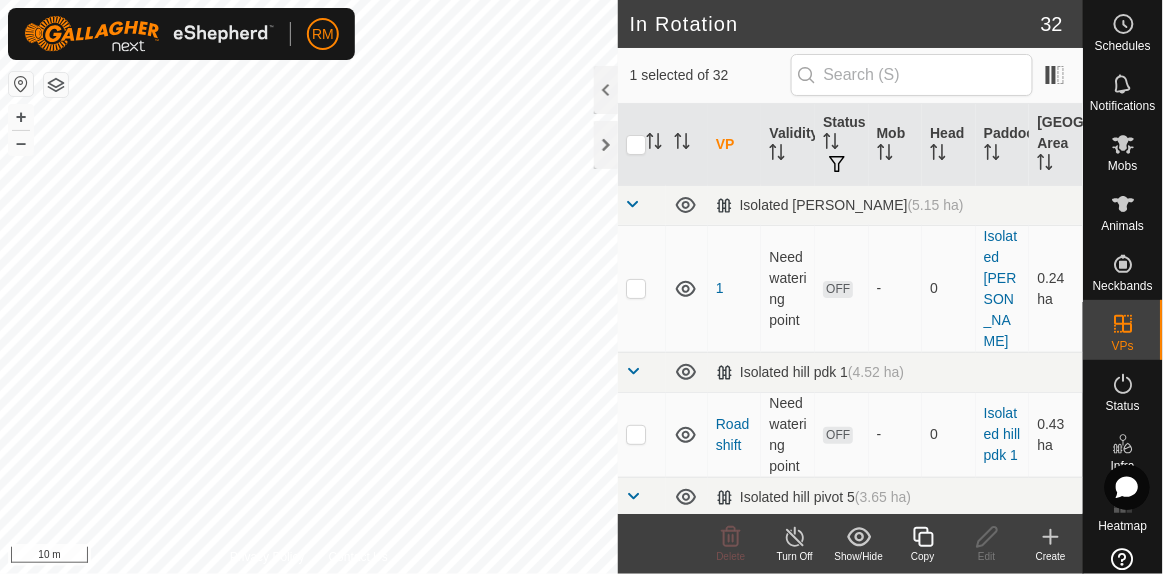 click 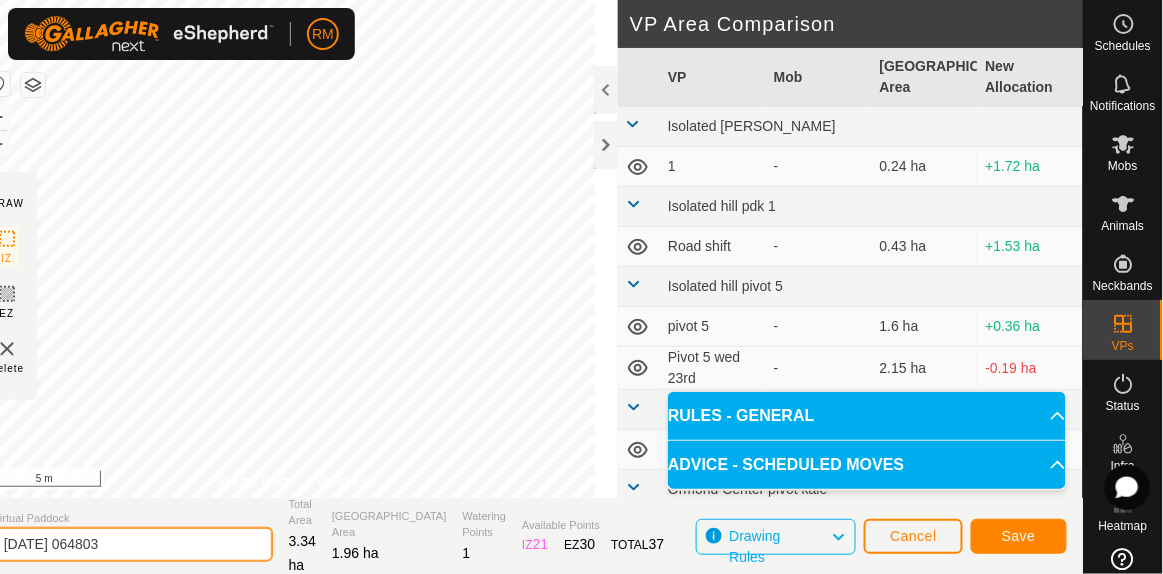 click on "2025-07-30 064803" 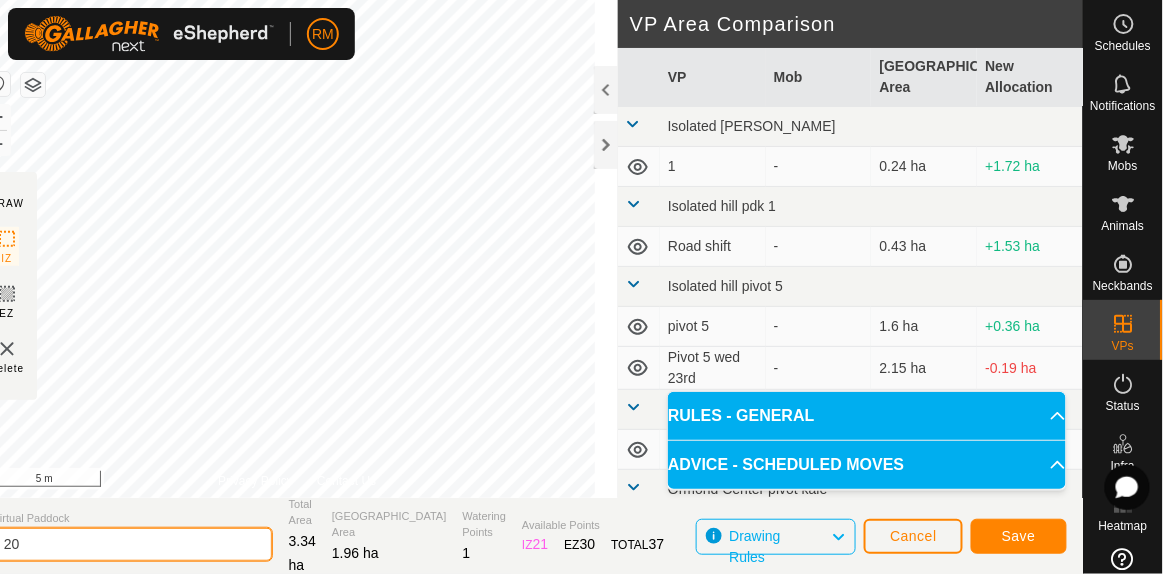 type on "2" 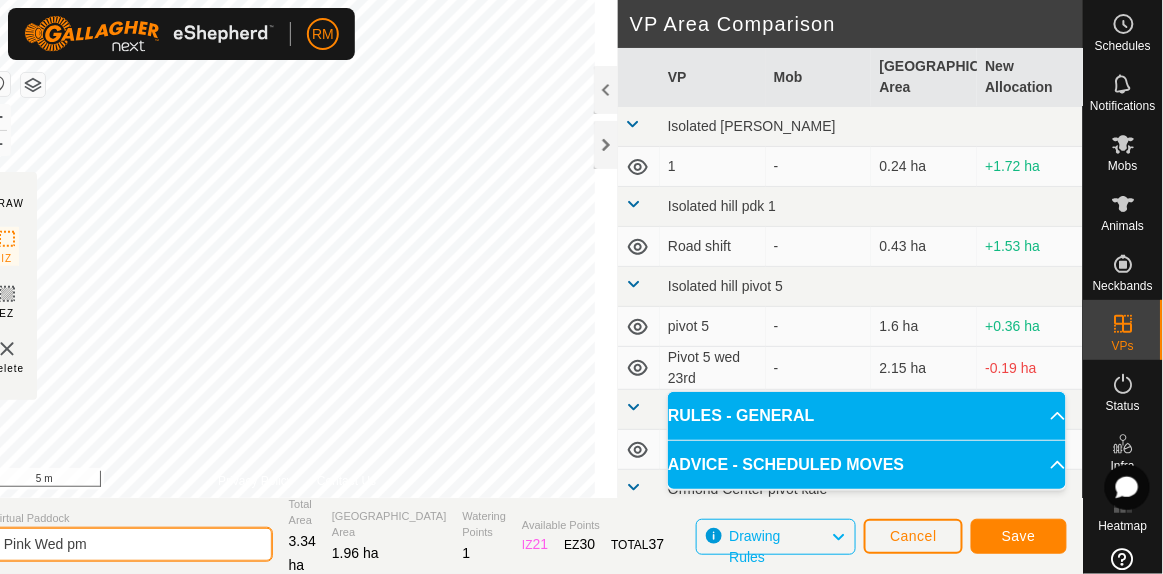 type on "Pink Wed pm" 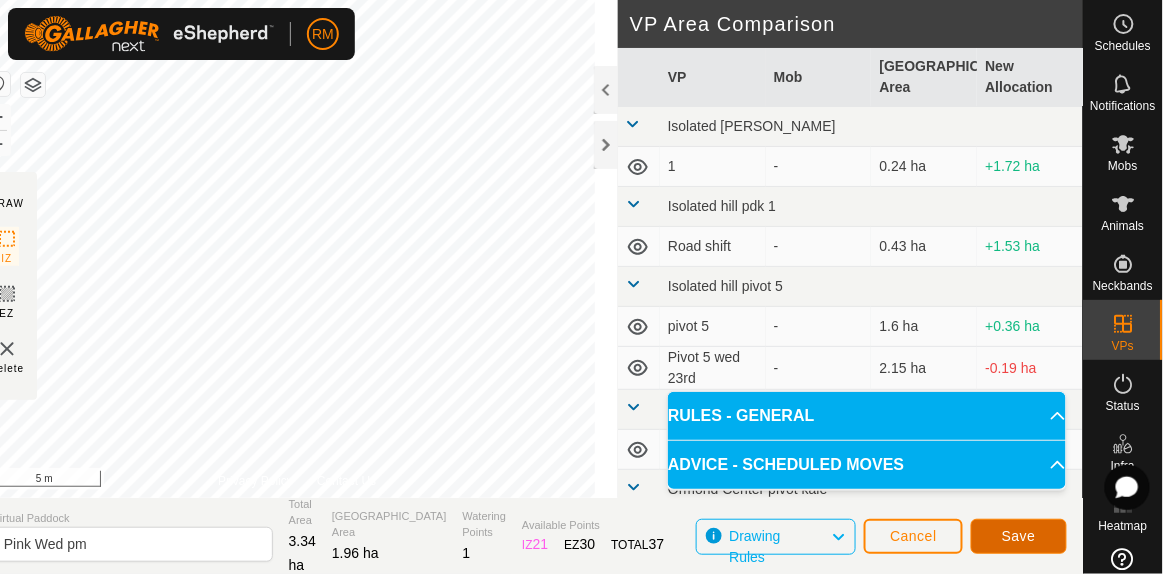 click on "Save" 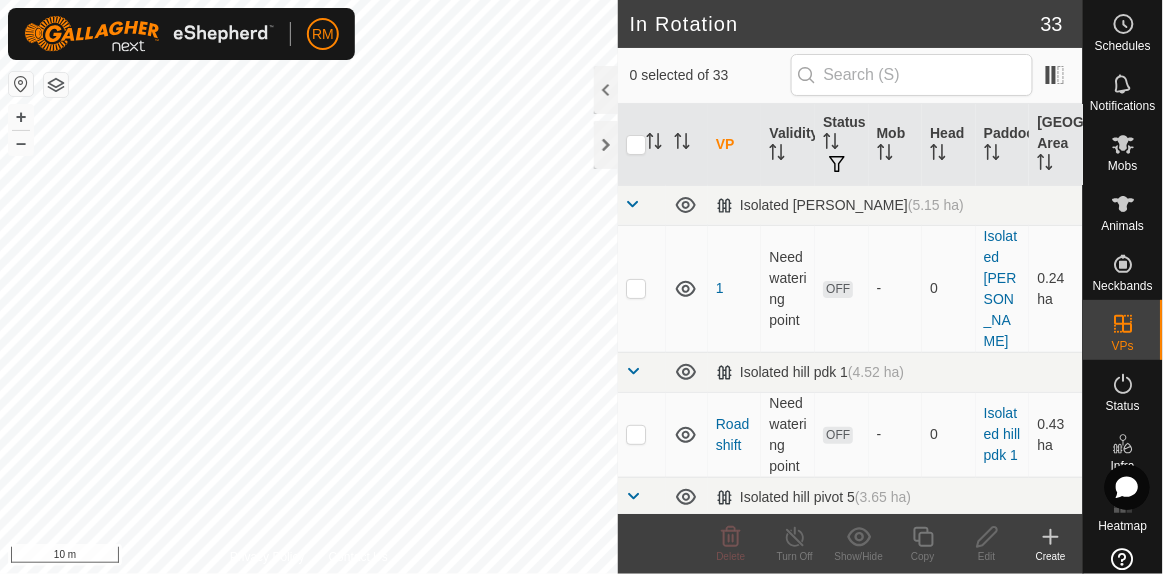 checkbox on "true" 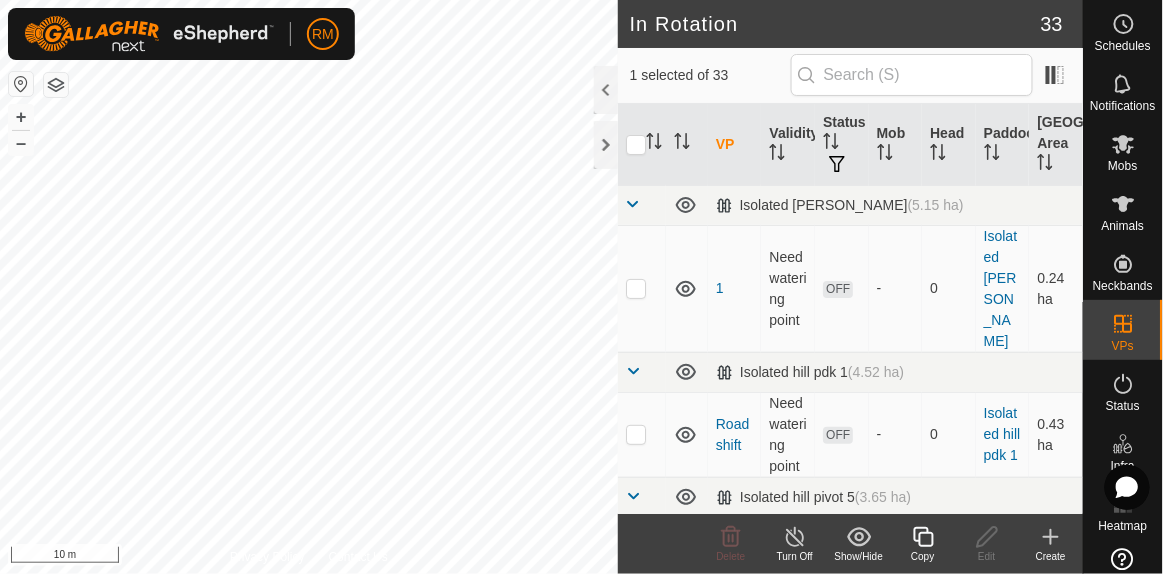 click 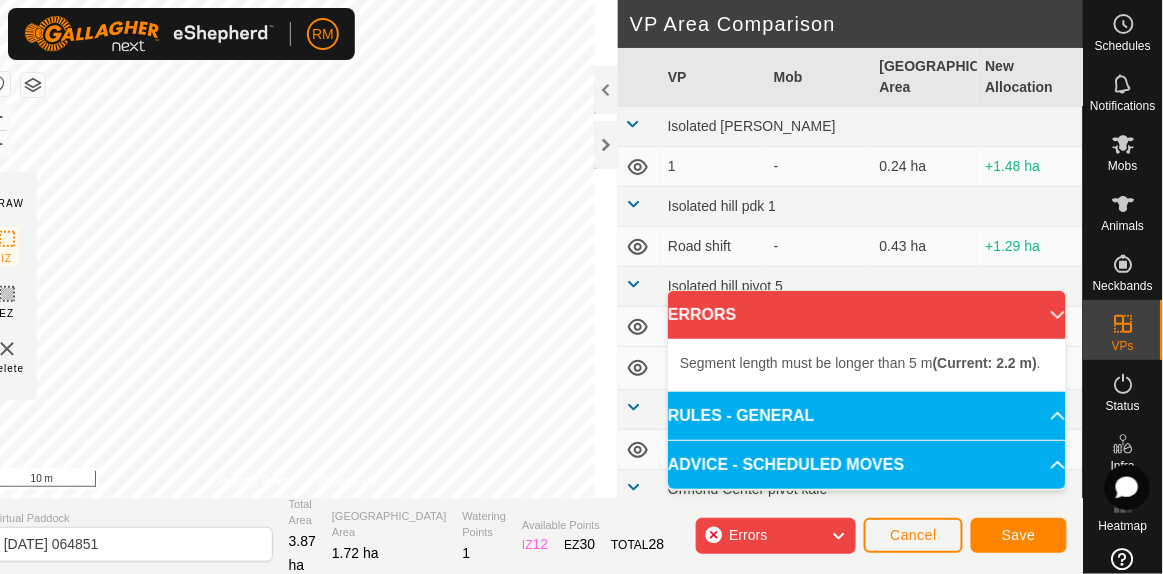 click on "DRAW IZ EZ Delete Privacy Policy Contact Us Segment length must be longer than 5 m  (Current: 2.2 m) . + – ⇧ i 10 m VP Area Comparison     VP   Mob   Grazing Area   New Allocation  Isolated hill Kale   1  -  0.24 ha  +1.48 ha Isolated hill pdk 1  Road shift  -  0.43 ha  +1.29 ha Isolated hill pivot 5  pivot 5  -  1.6 ha  +0.12 ha  Pivot 5 wed 23rd  -  2.15 ha  -0.43 ha Isolated hill pivot 6 paddock  Recovering  -  2.06 ha  -0.34 ha Ormond Center pivot kale   Blue Mon pm  -  1.66 ha  +0.06 ha  Blue Tue 22nd am  -  1.4 ha  +0.32 ha  Blue Tue am  -  0.57 ha  +1.15 ha  Blue Tue am 15 th  -  1.14 ha  +0.58 ha  Blue Tue am 29th  -  1.68 ha  +0.04 ha  Blue Tue am 8 th  -  0.84 ha  +0.88 ha  Blue Tue pm   Blue   1.69 ha  +0.03 ha  Brown Mon pm  -  4.78 ha  -3.06 ha  Brown Tue 22nd am  -  4.05 ha  -2.33 ha  Brown Tue am 15th  -  3.28 ha  -1.56 ha  Brown tue am 29th   Isolated hill kale   4.83 ha  -3.11 ha  Brown Tue pm   Isolated hill kale   4.87 ha  -3.15 ha  Brown Wed am   Isolated hill kale   4.92 ha  -3.2 ha -" 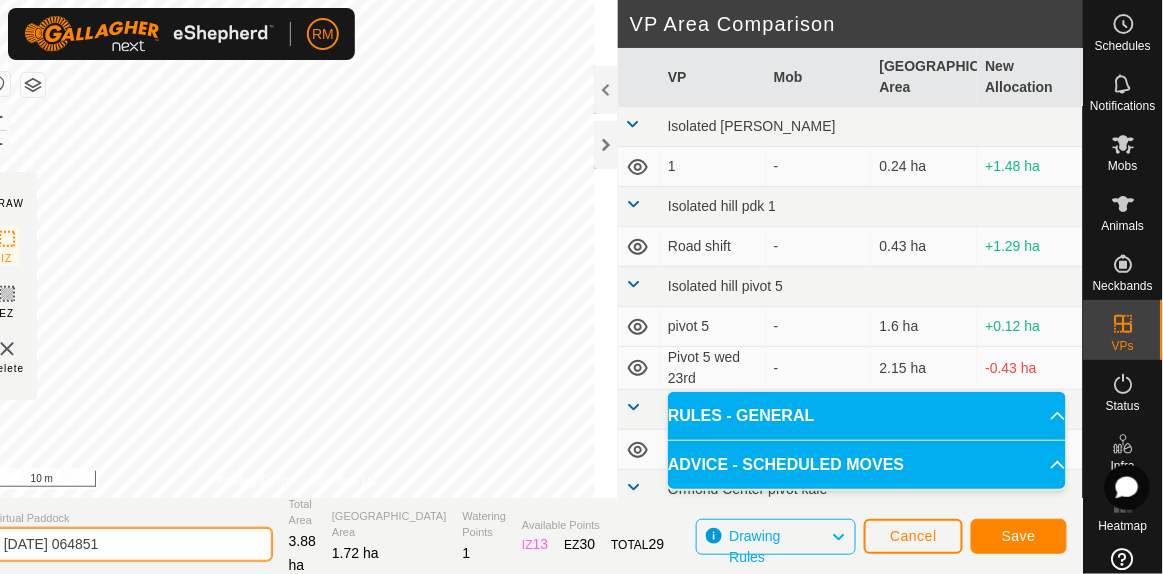 click on "2025-07-30 064851" 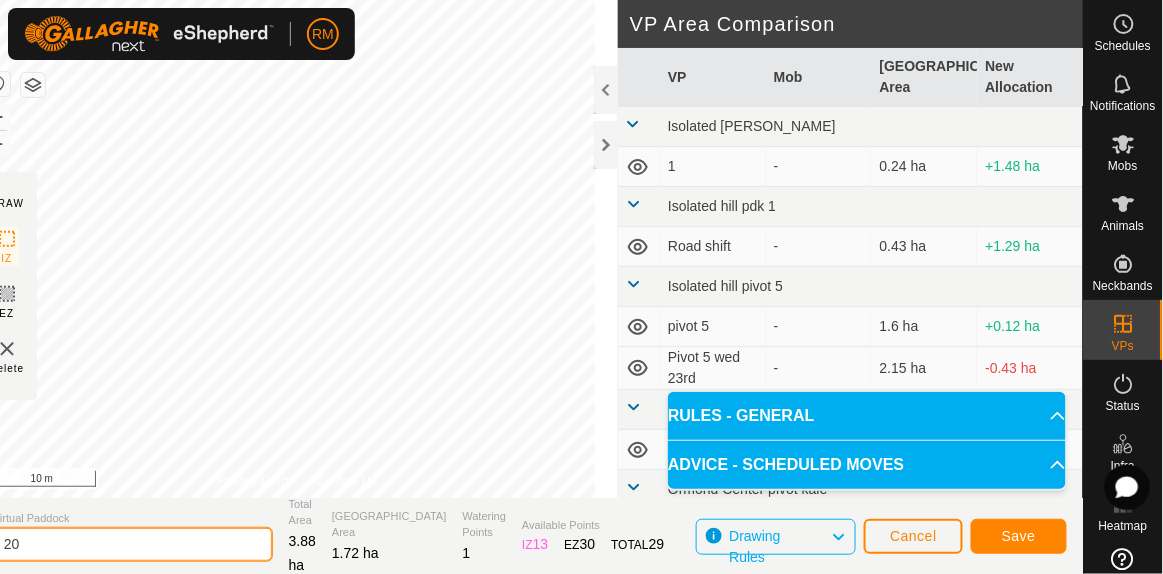 type on "2" 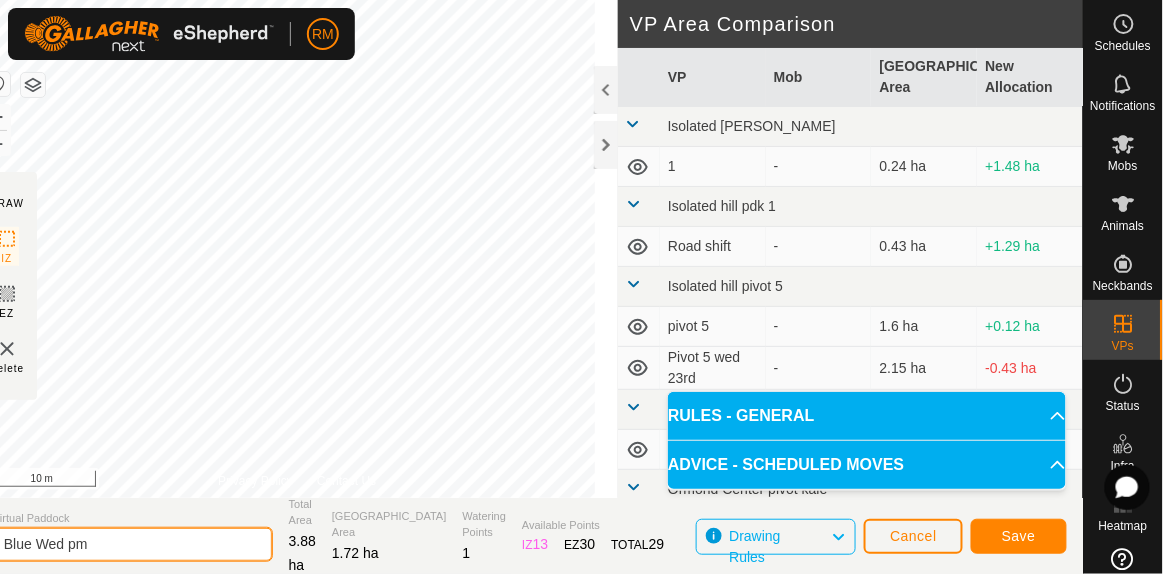type on "Blue Wed pm" 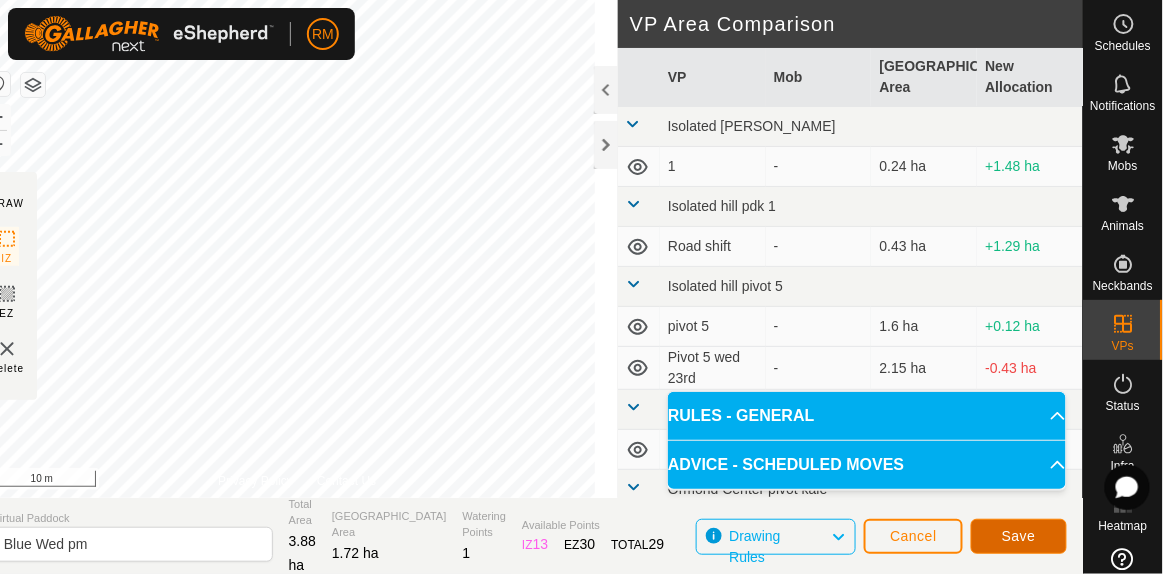 click on "Save" 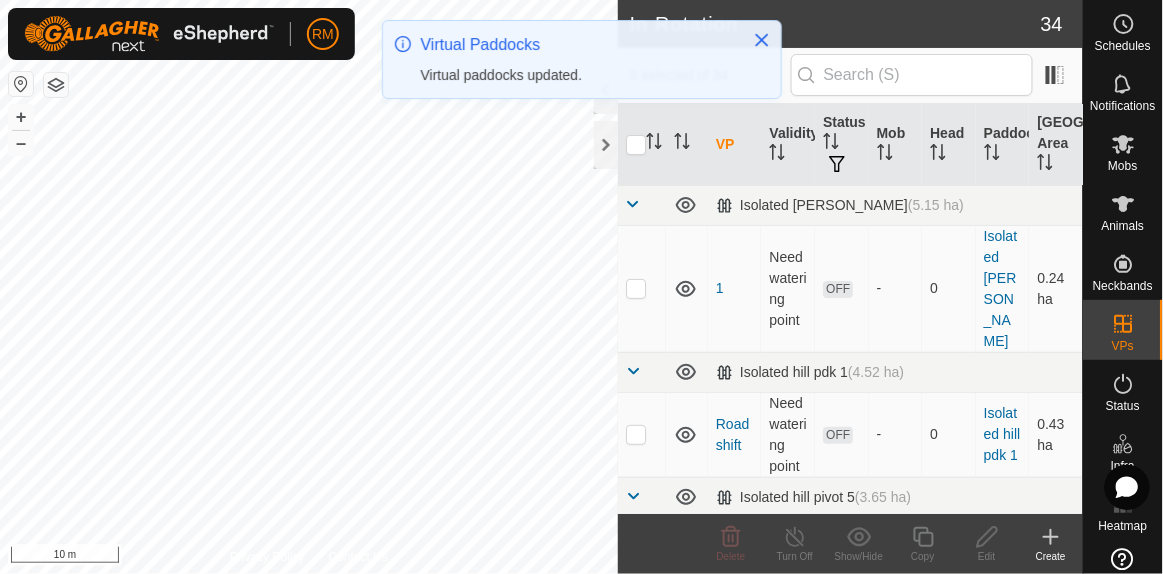 click on "RM Schedules Notifications Mobs Animals Neckbands VPs Status Infra Heatmap Help In Rotation 34 0 selected of 34     VP   Validity   Status   Mob   Head   Paddock   Grazing Area   Isolated hill Kale    (5.15 ha) 1  Need watering point  OFF  -   0   Isolated hill Kale    0.24 ha   Isolated hill pdk 1   (4.52 ha) Road shift  Need watering point  OFF  -   0   Isolated hill pdk 1   0.43 ha   Isolated hill pivot 5   (3.65 ha) Pivot 5 wed 23rd  Valid  OFF  -   0   Isolated hill pivot 5   2.15 ha  pivot 5  Valid  OFF  -   0   Isolated hill pivot 5   1.6 ha   Isolated hill pivot 6 paddock   (2.06 ha) Recovering  Valid  OFF  -   0   Isolated hill pivot 6 paddock   2.06 ha   Ormond Center pivot kale    (8.9 ha) Kale pond C  Valid  OFF  -   0   Ormond Center pivot kale    0.41 ha  Brown Wed am  Valid  ON  Isolated hill kale   56   Ormond Center pivot kale    4.92 ha  Brown Tue pm  Valid  ON  Isolated hill kale   55   Ormond Center pivot kale    4.87 ha  Brown tue am 29th  Valid  ON  Isolated hill kale   1  OFF" at bounding box center [581, 287] 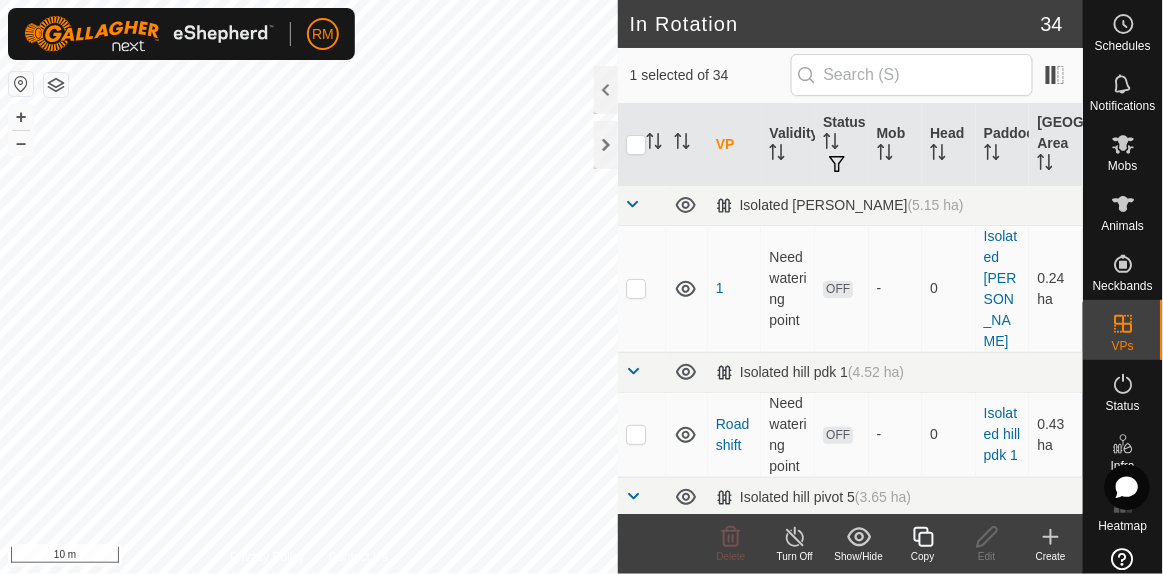 click 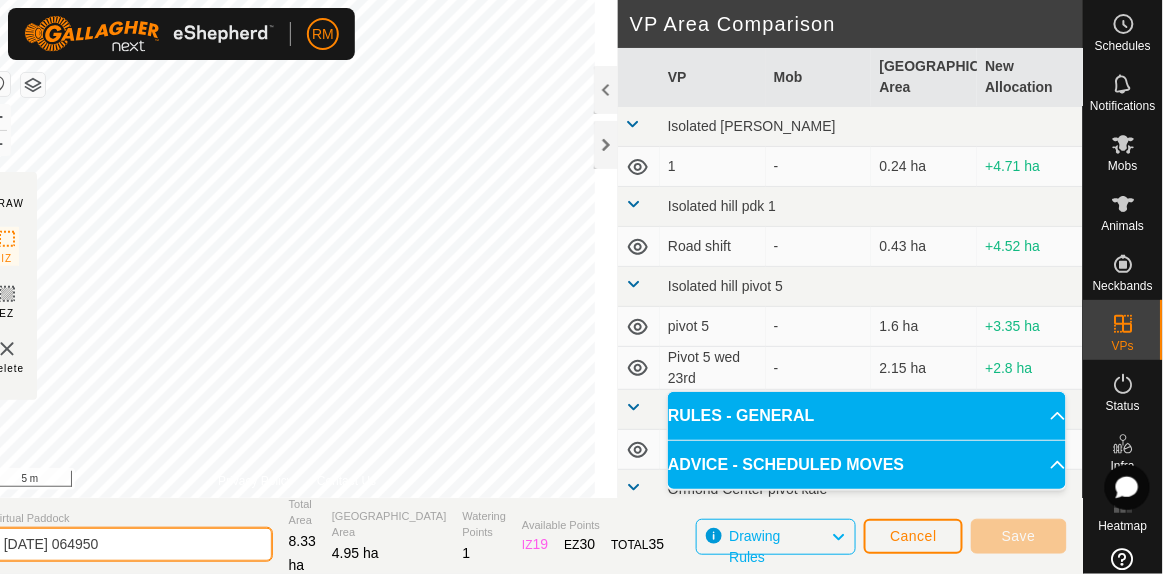 click on "2025-07-30 064950" 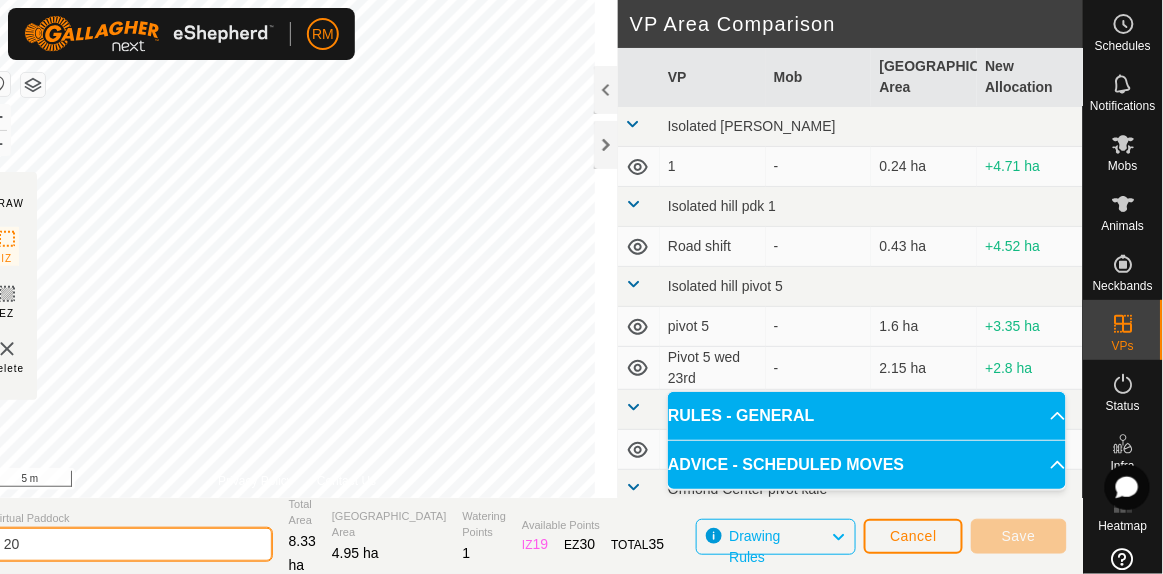 type on "2" 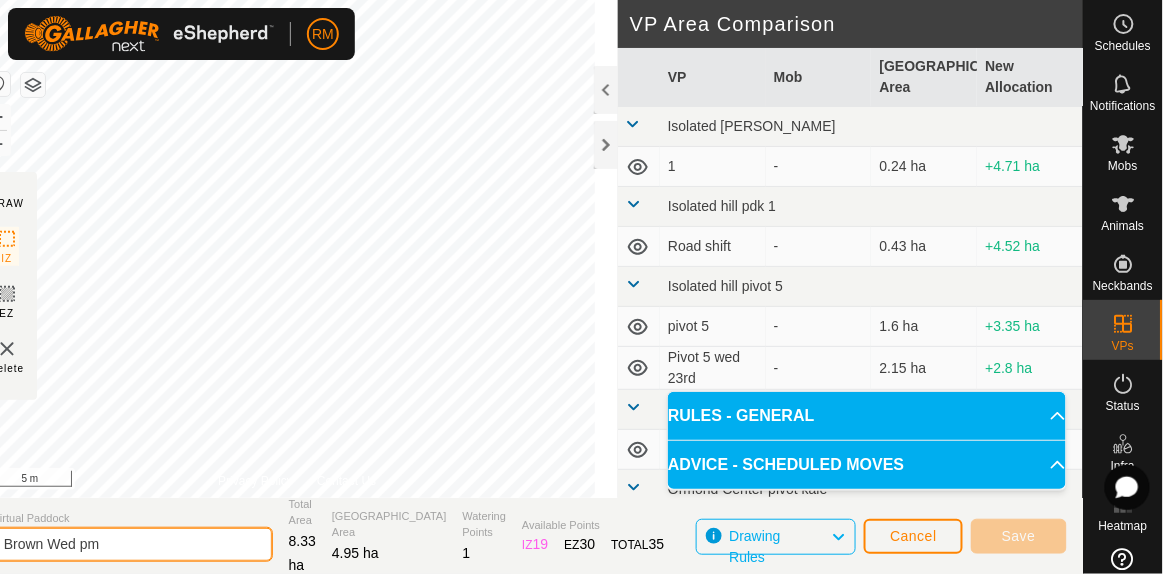 type on "Brown Wed pm" 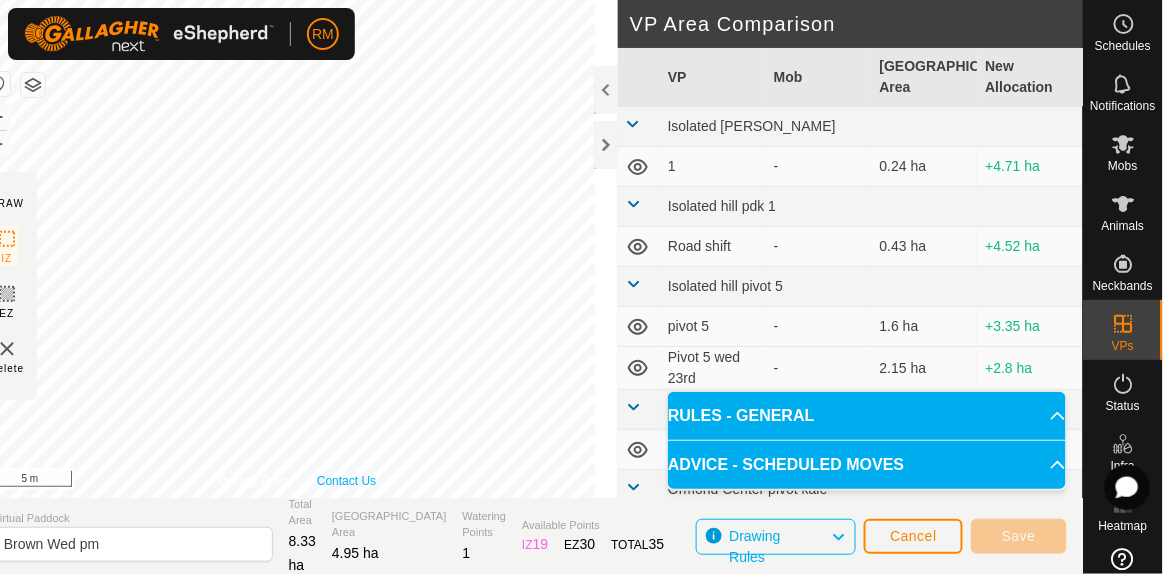 click on "Privacy Policy Contact Us Segment length must be longer than 5 m  (Current: 2.1 m) . + – ⇧ i 5 m" at bounding box center (297, 249) 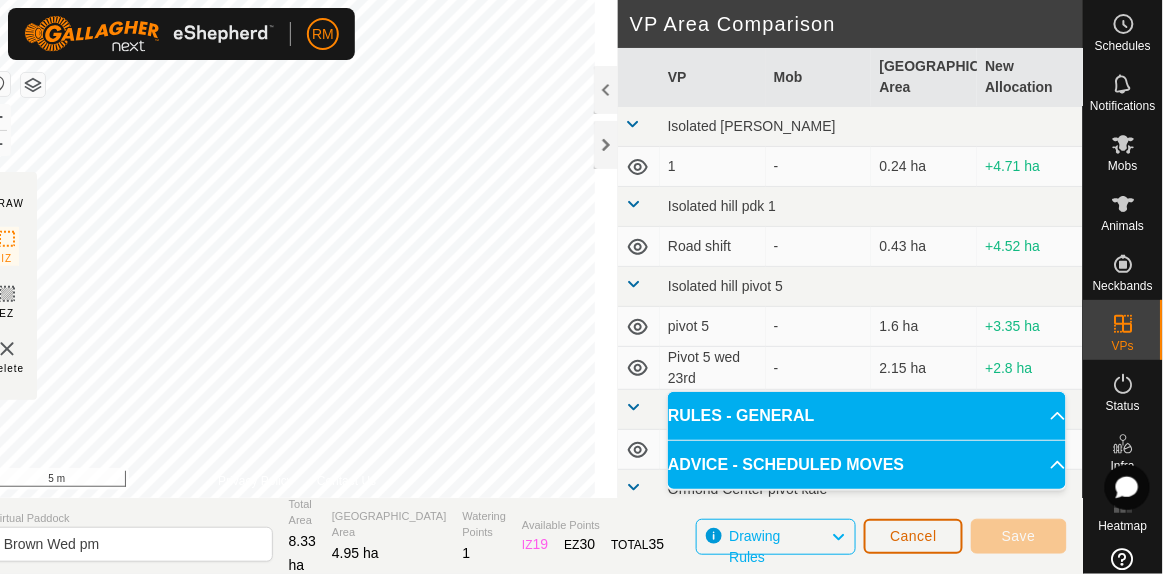 click on "Cancel" 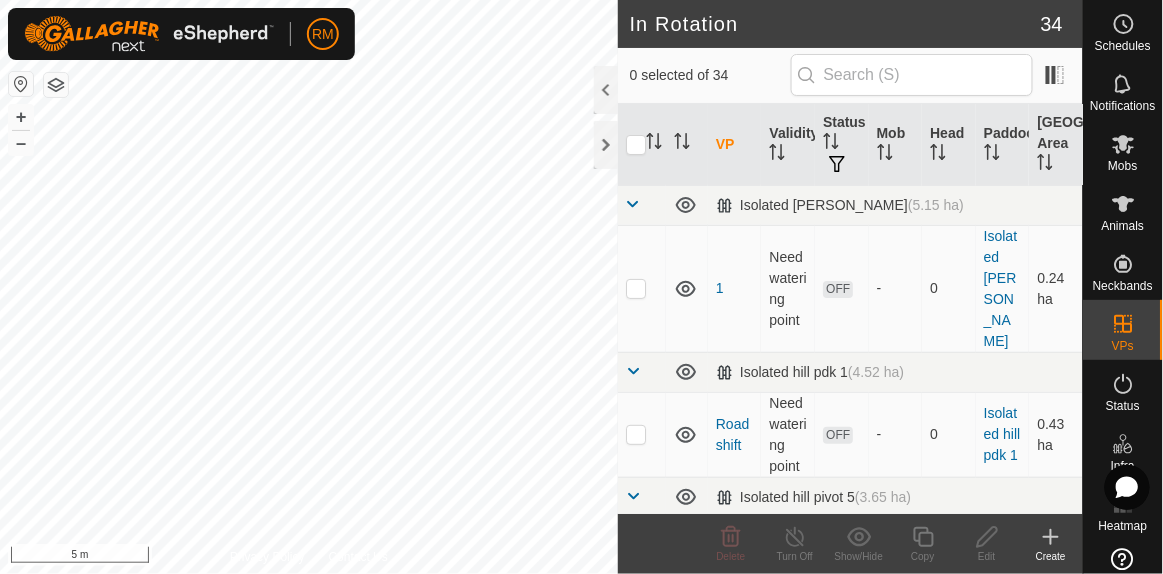 checkbox on "true" 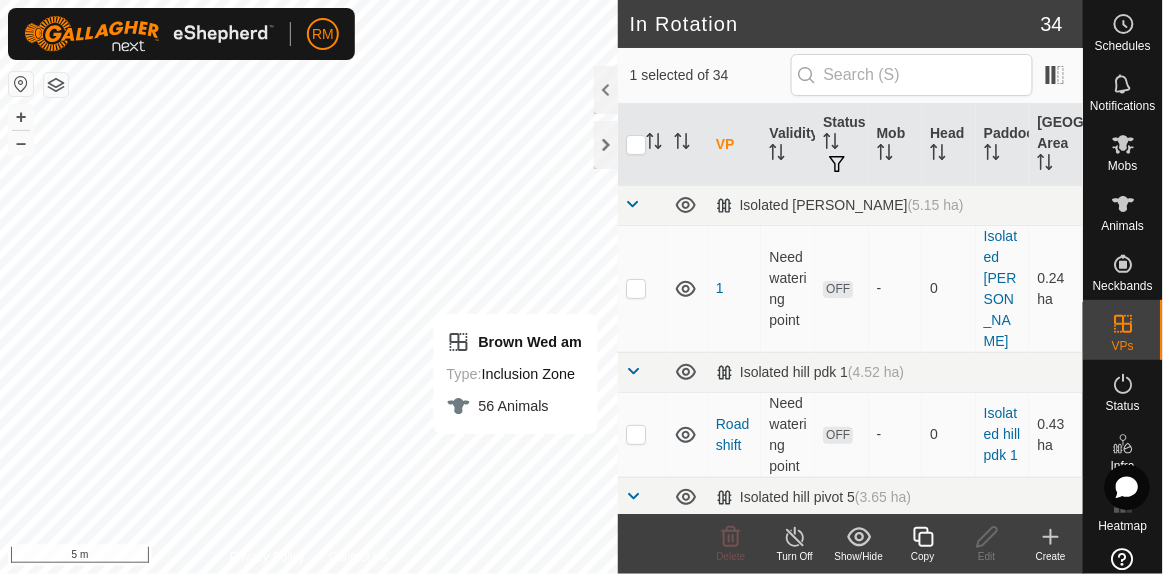 click 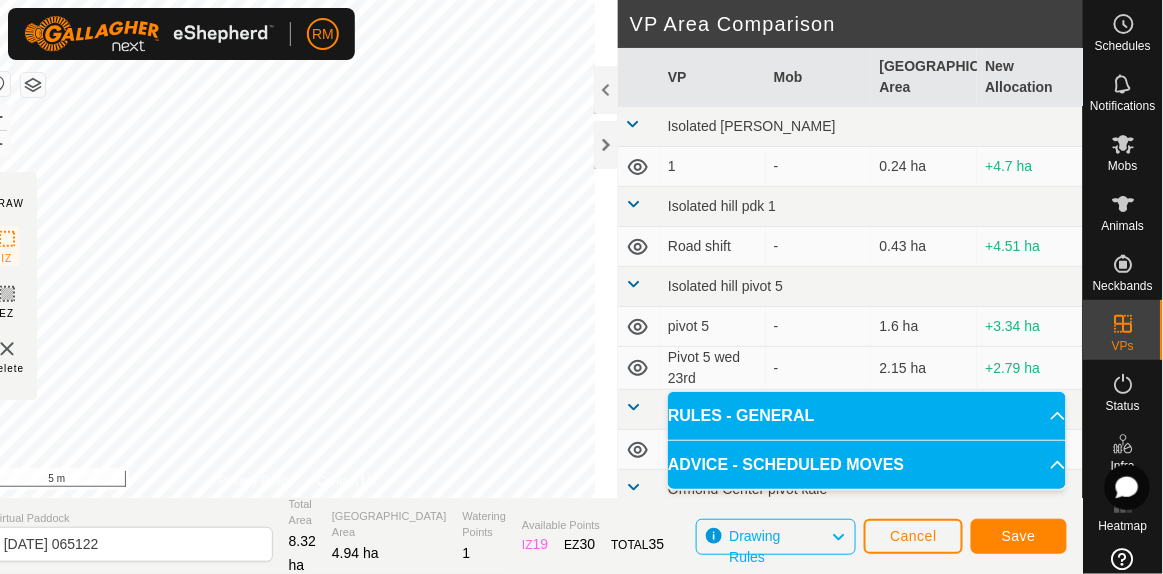 click on "RM Schedules Notifications Mobs Animals Neckbands VPs Status Infra Heatmap Help DRAW IZ EZ Delete Privacy Policy Contact Us Segment length must be longer than 5 m  (Current: 2.7 m) . + – ⇧ i 5 m VP Area Comparison     VP   Mob   Grazing Area   New Allocation  Isolated hill Kale   1  -  0.24 ha  +4.7 ha Isolated hill pdk 1  Road shift  -  0.43 ha  +4.51 ha Isolated hill pivot 5  pivot 5  -  1.6 ha  +3.34 ha  Pivot 5 wed 23rd  -  2.15 ha  +2.79 ha Isolated hill pivot 6 paddock  Recovering  -  2.06 ha  +2.88 ha Ormond Center pivot kale   Blue Mon pm  -  1.66 ha  +3.28 ha  Blue Tue 22nd am  -  1.4 ha  +3.54 ha  Blue Tue am  -  0.57 ha  +4.37 ha  Blue Tue am 15 th  -  1.14 ha  +3.8 ha  Blue Tue am 29th  -  1.68 ha  +3.26 ha  Blue Tue am 8 th  -  0.84 ha  +4.1 ha  Blue Tue pm   Blue   1.69 ha  +3.25 ha  Blue Wed am   Blue   1.71 ha  +3.23 ha  Blue Wed pm  -  1.72 ha  +3.22 ha  Brown Mon pm  -  4.78 ha  +0.16 ha  Brown Tue 22nd am  -  4.05 ha  +0.89 ha  Brown Tue am 15th  -  3.28 ha  +1.66 ha  Brown tue am 29th" 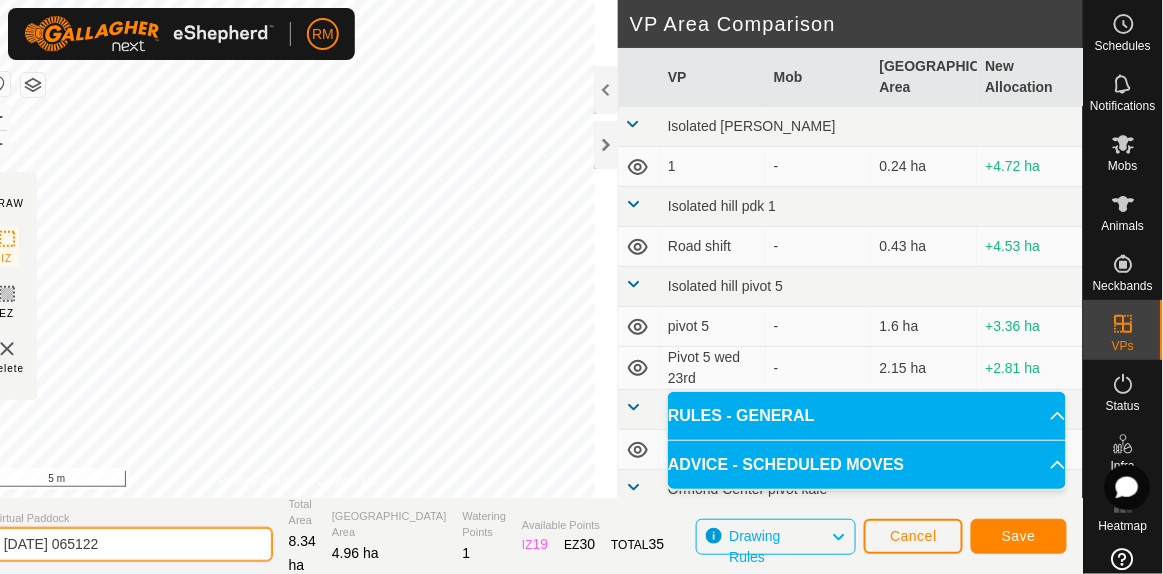 click on "2025-07-30 065122" 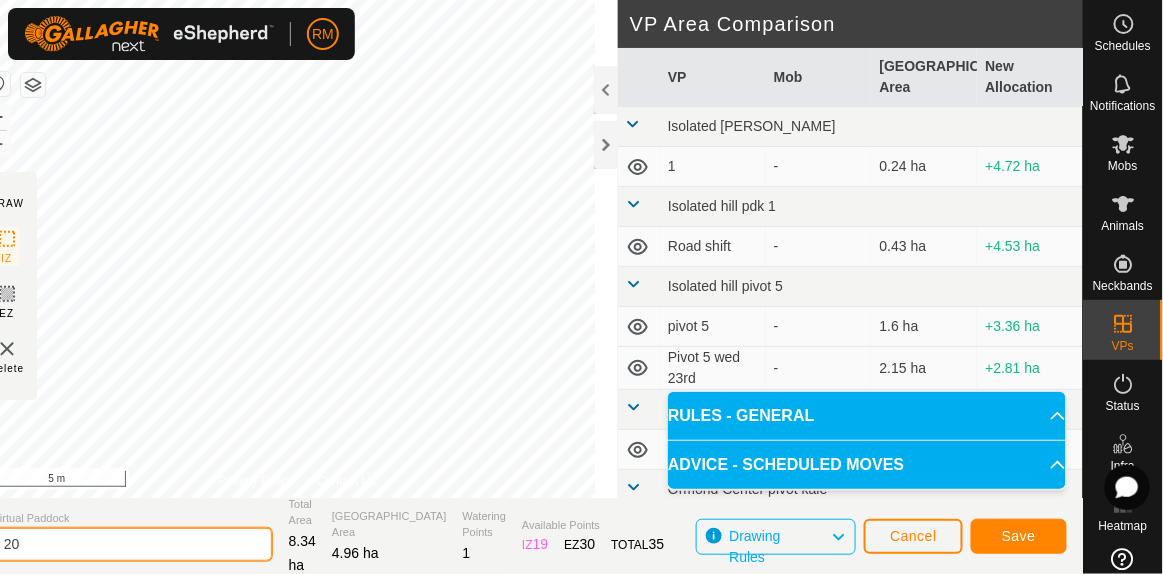 type on "2" 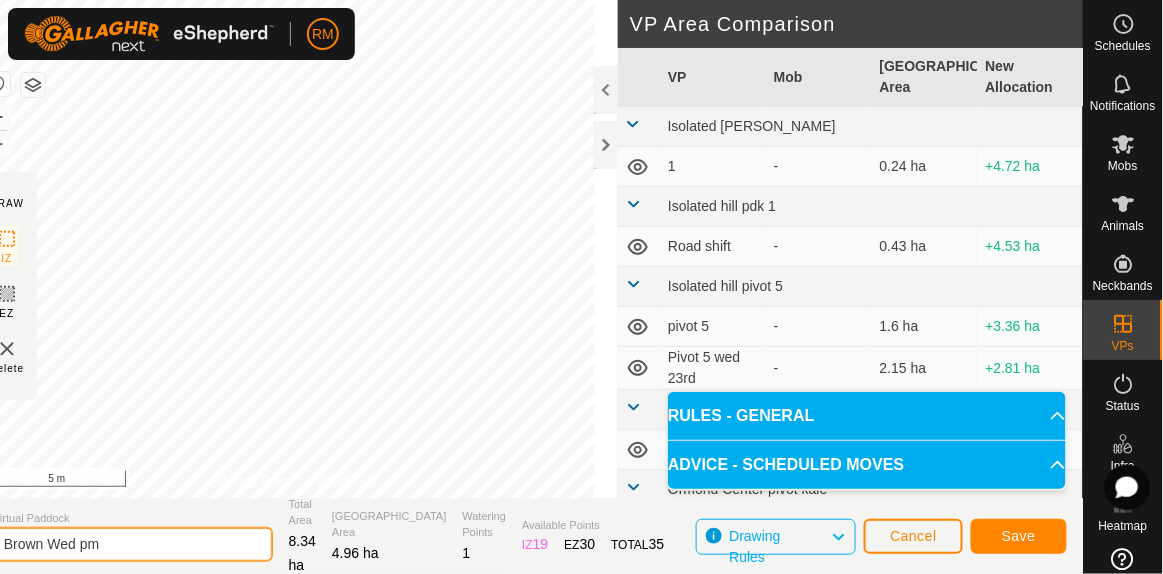 type on "Brown Wed pm" 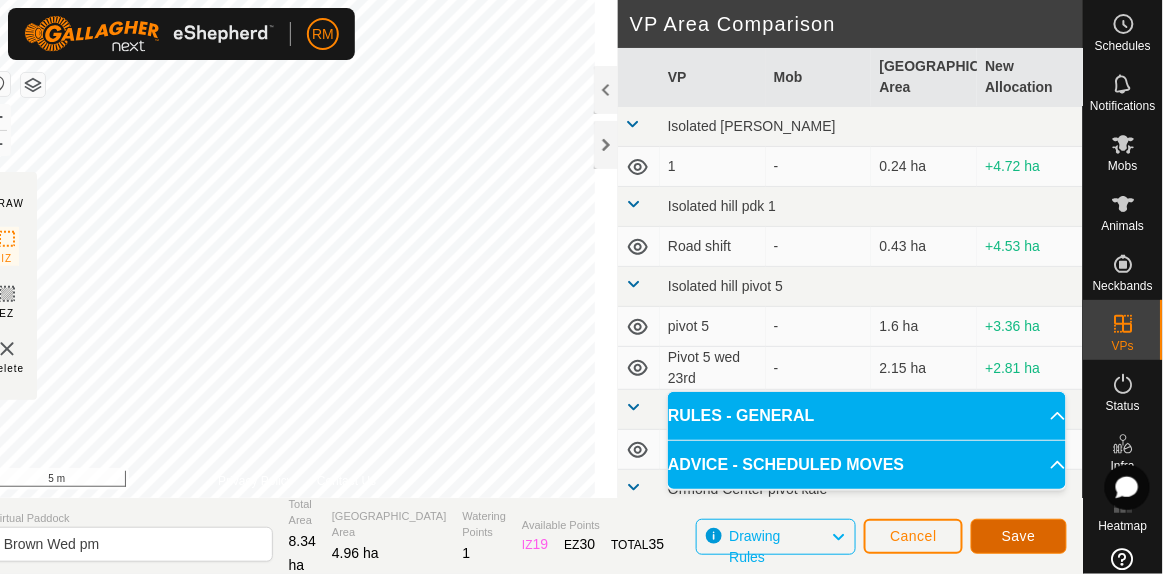 click on "Save" 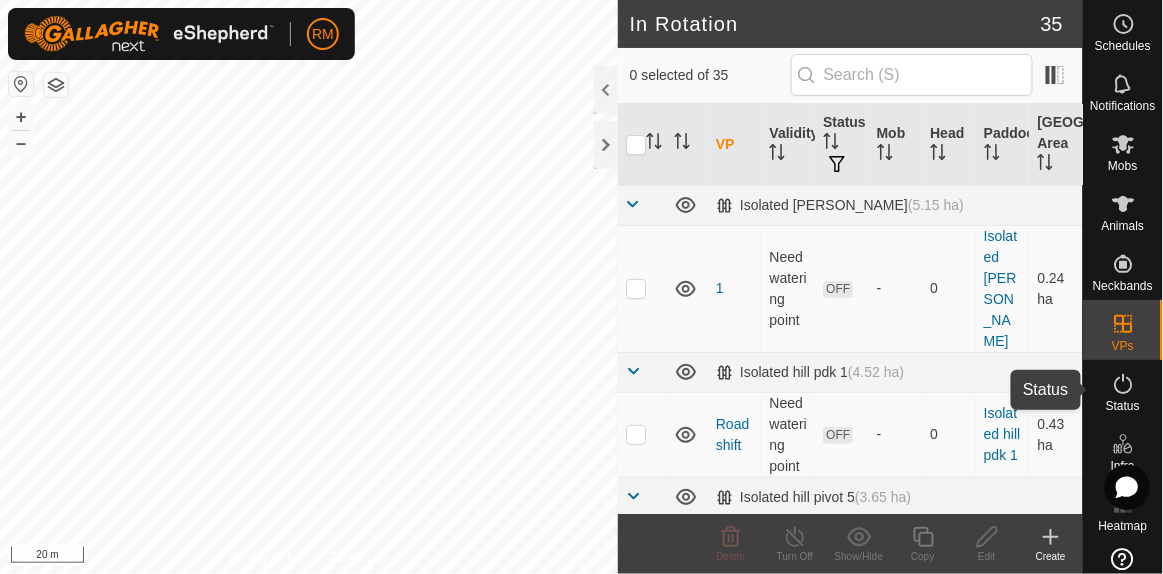 click 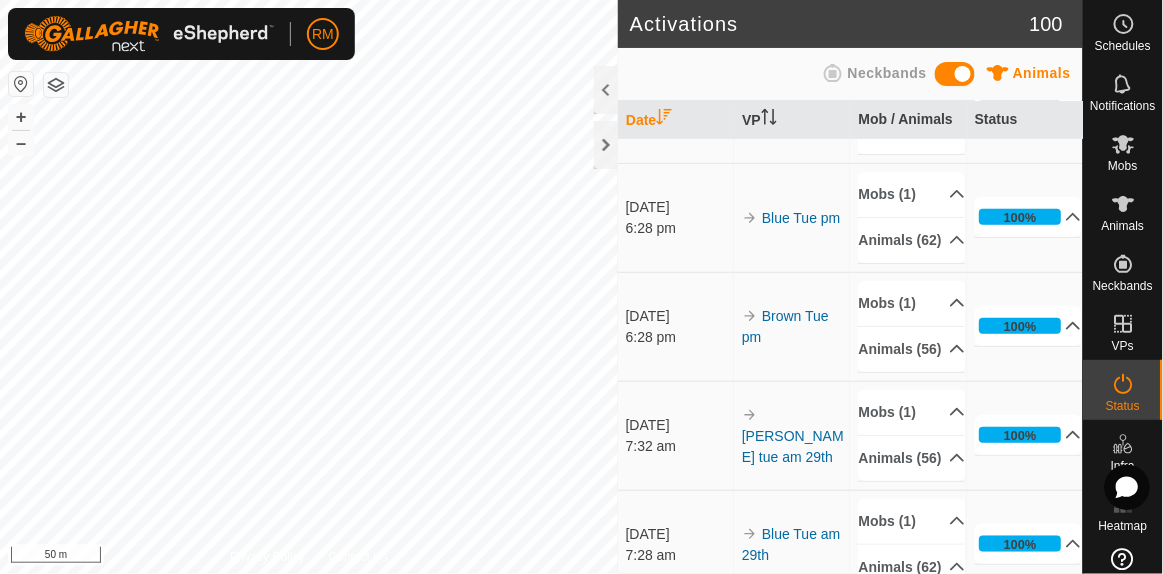 scroll, scrollTop: 454, scrollLeft: 0, axis: vertical 